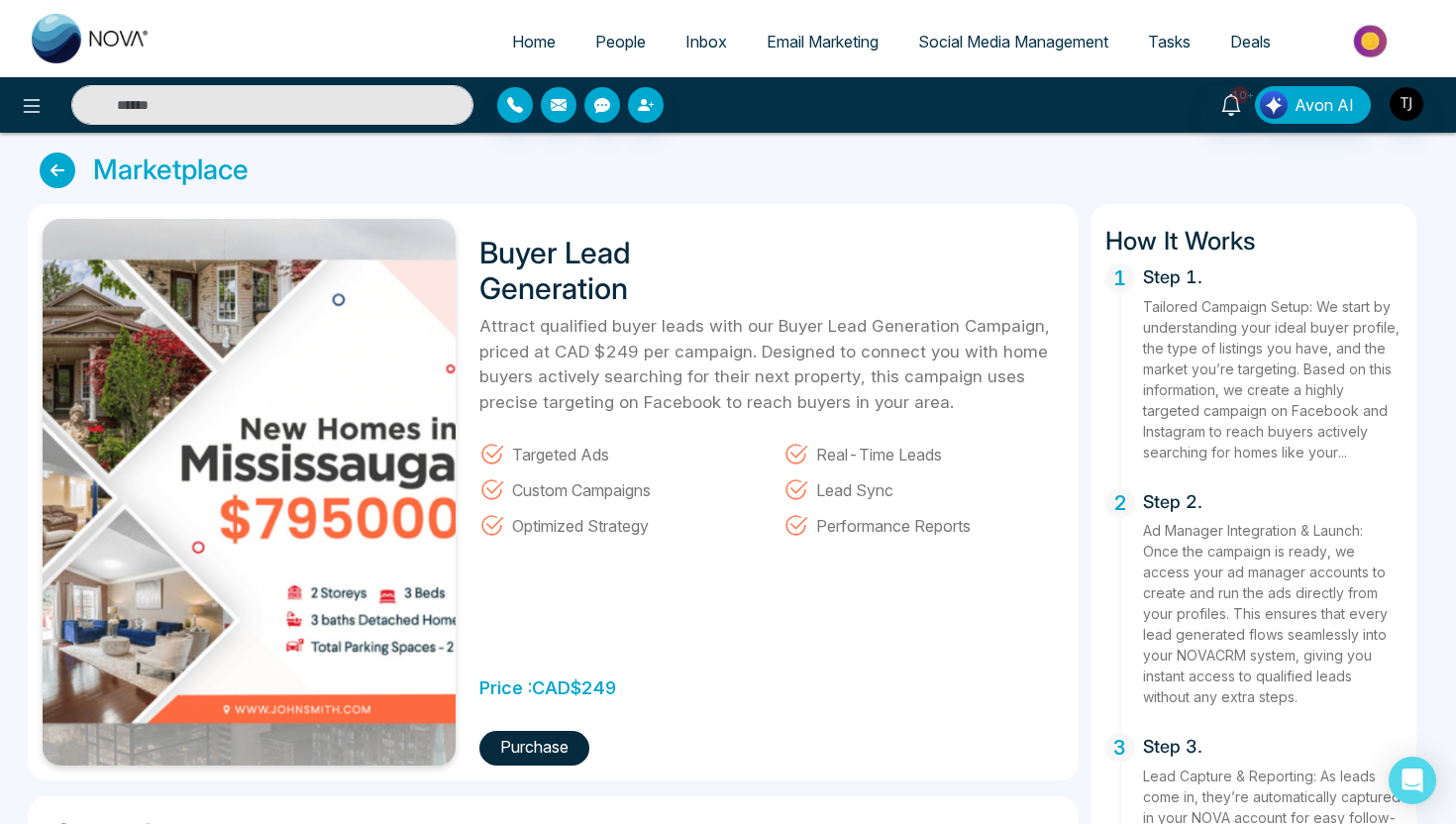 scroll, scrollTop: 0, scrollLeft: 0, axis: both 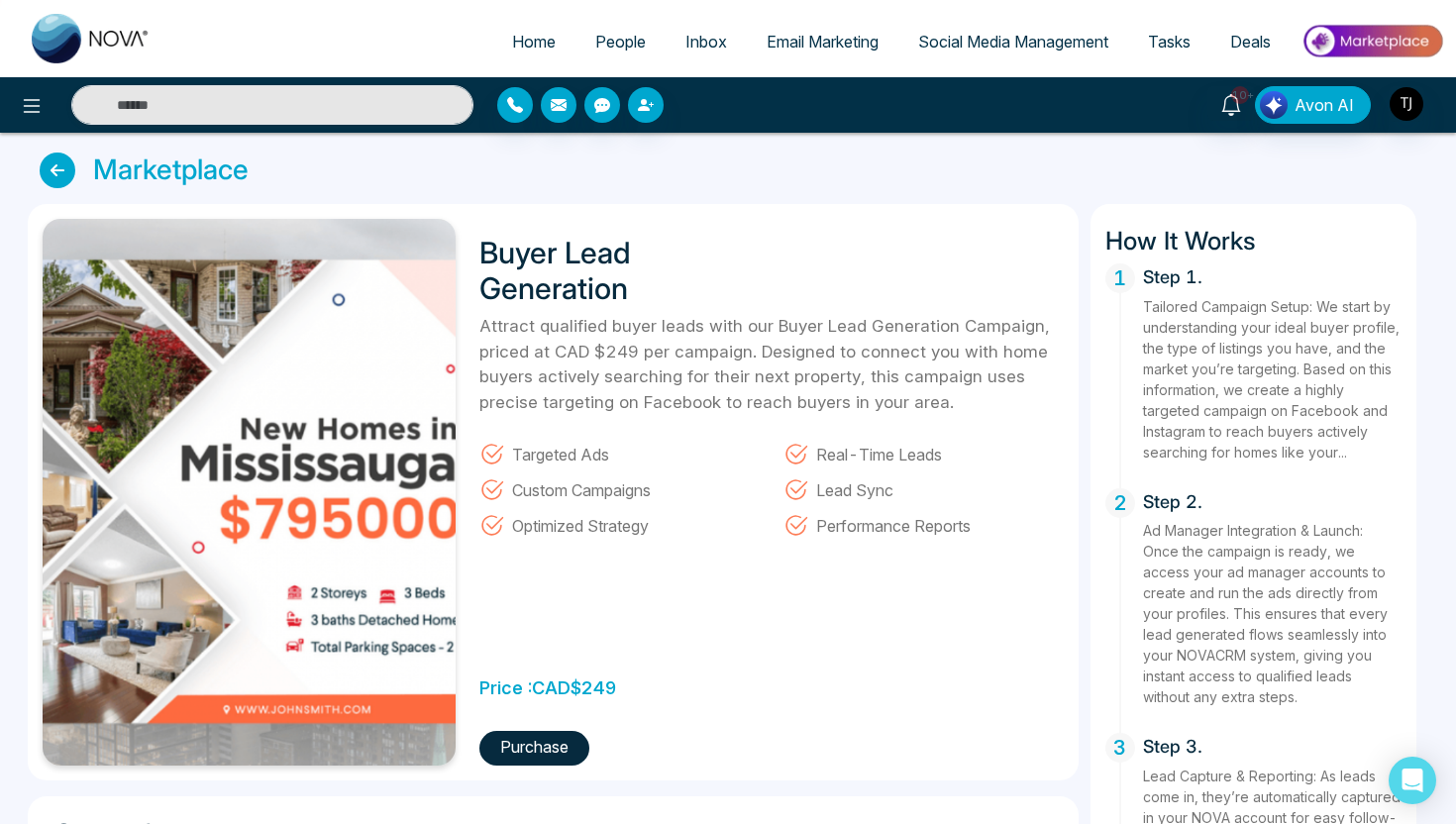 click on "People" at bounding box center [620, 42] 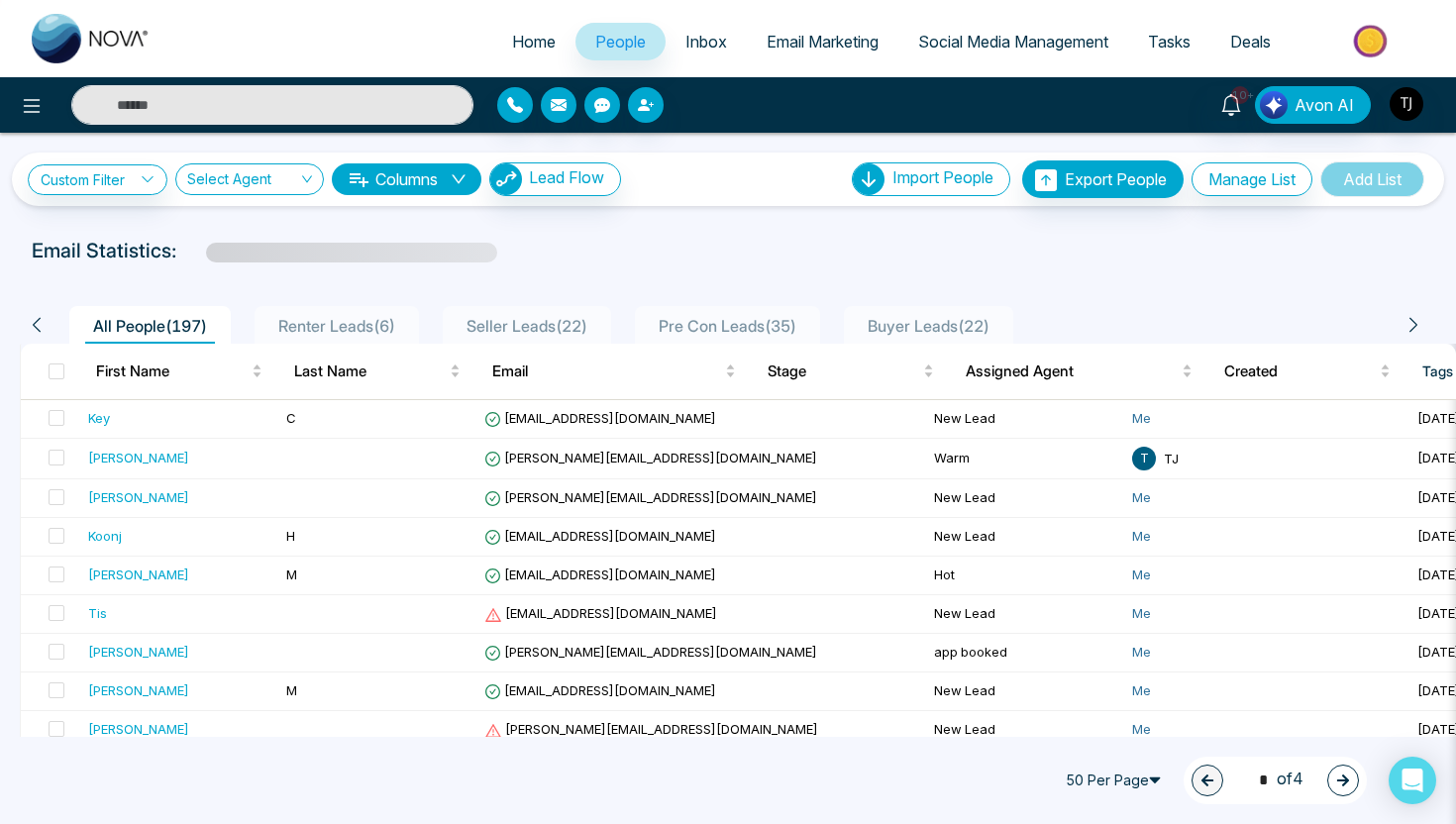 click on "**********" at bounding box center [728, 179] 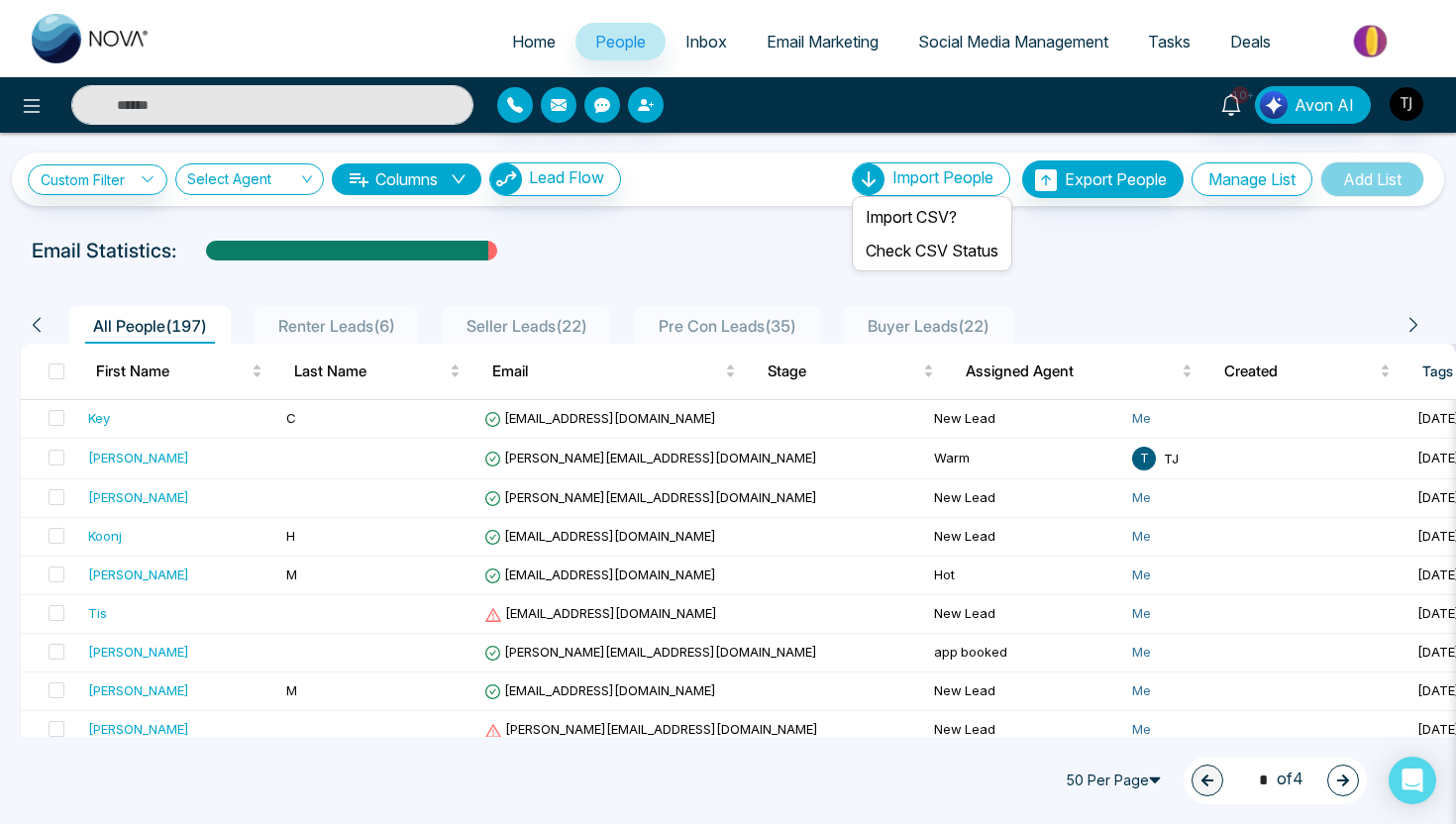 click on "Import People" at bounding box center [931, 179] 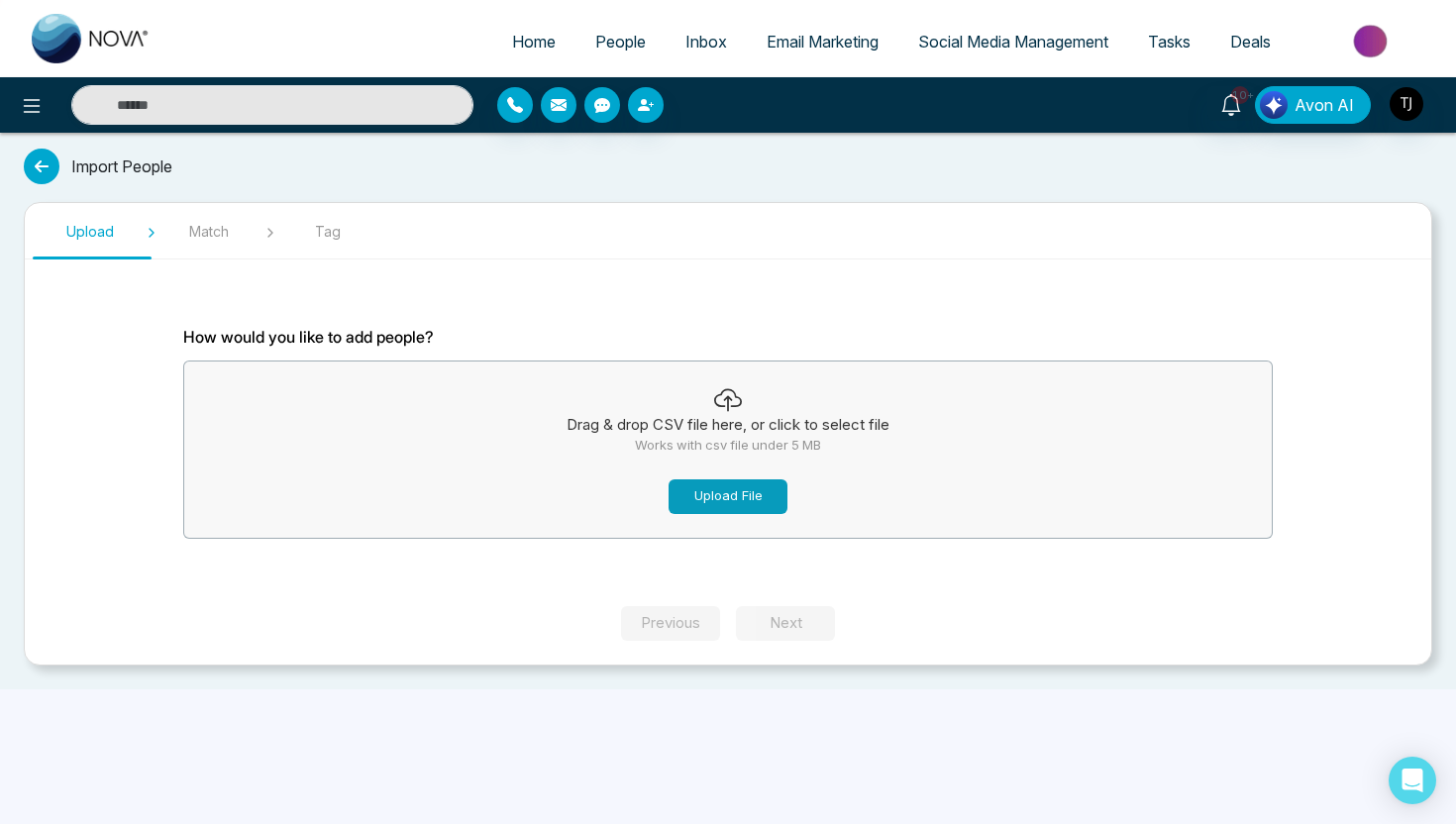 click on "Upload File" at bounding box center (728, 496) 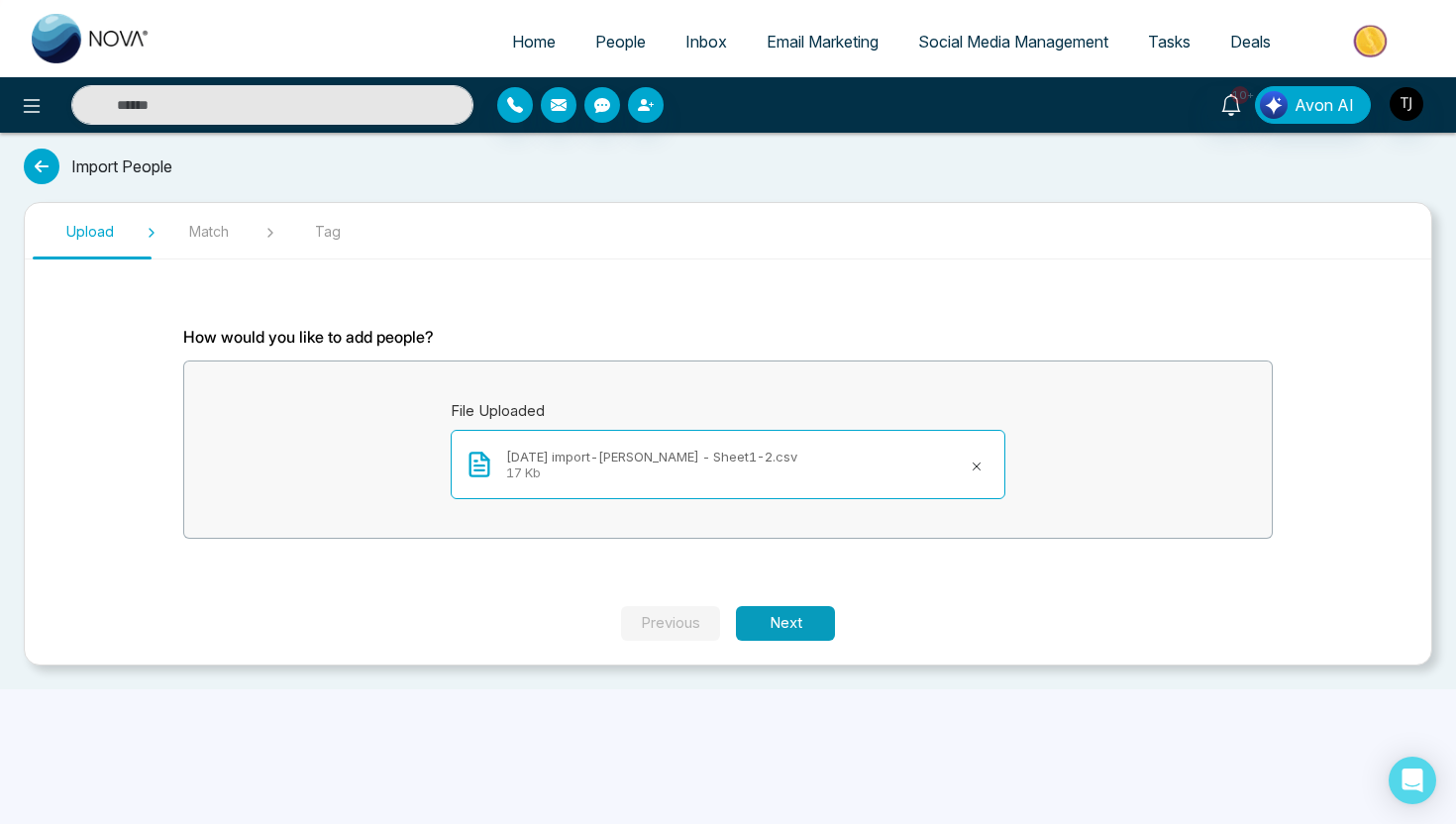 click on "Next" at bounding box center [785, 623] 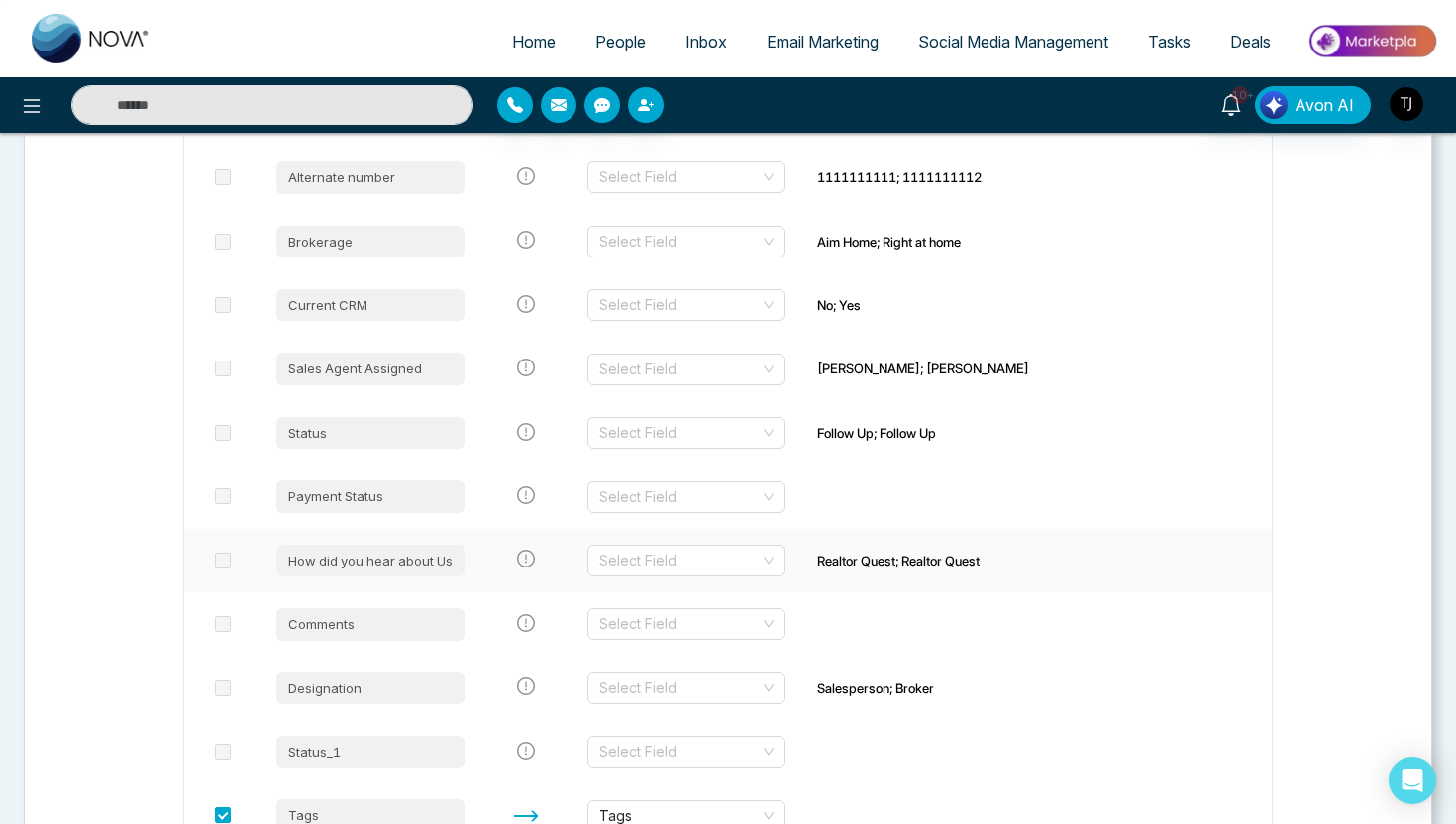 scroll, scrollTop: 595, scrollLeft: 0, axis: vertical 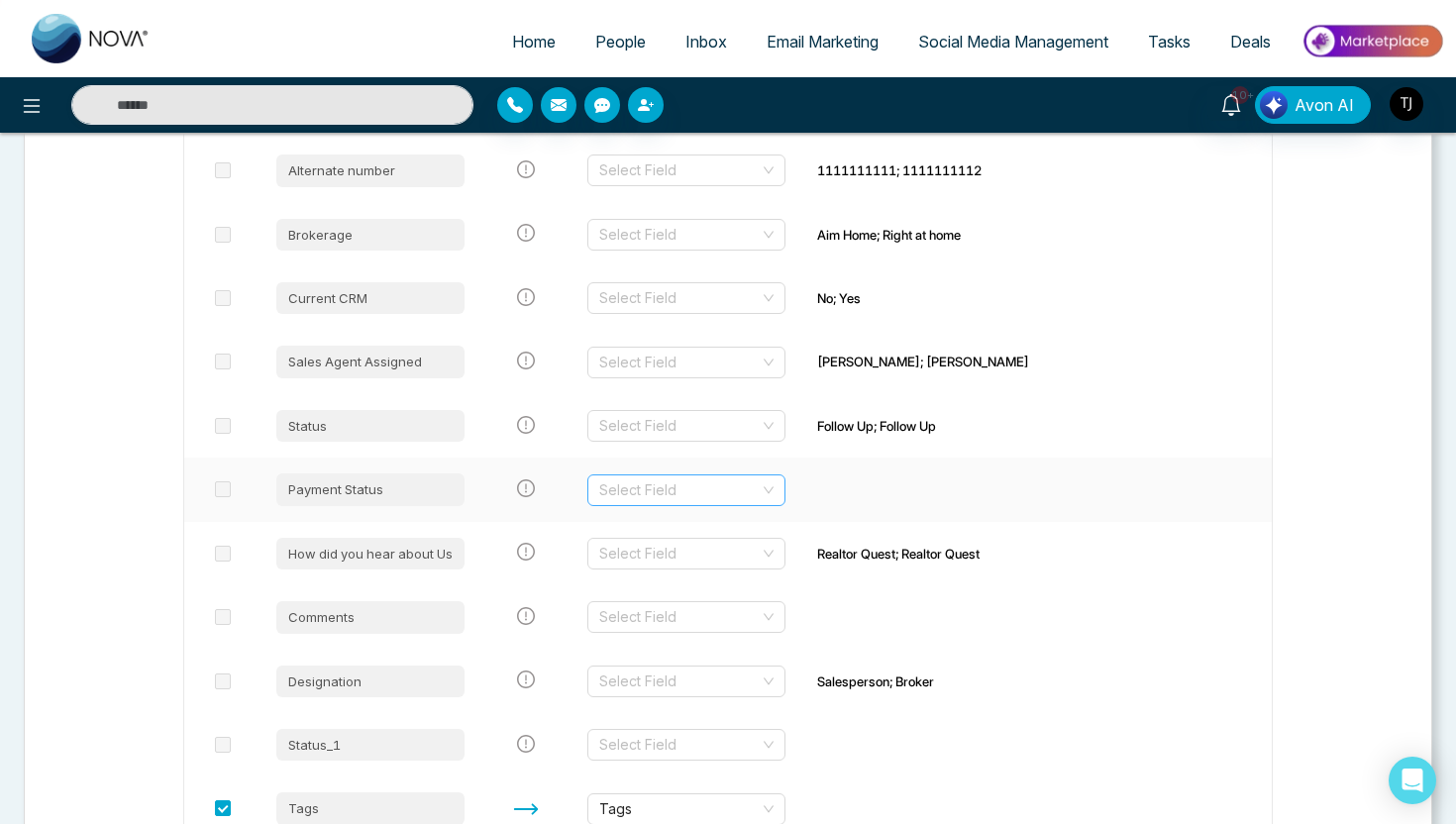 click at bounding box center (679, 490) 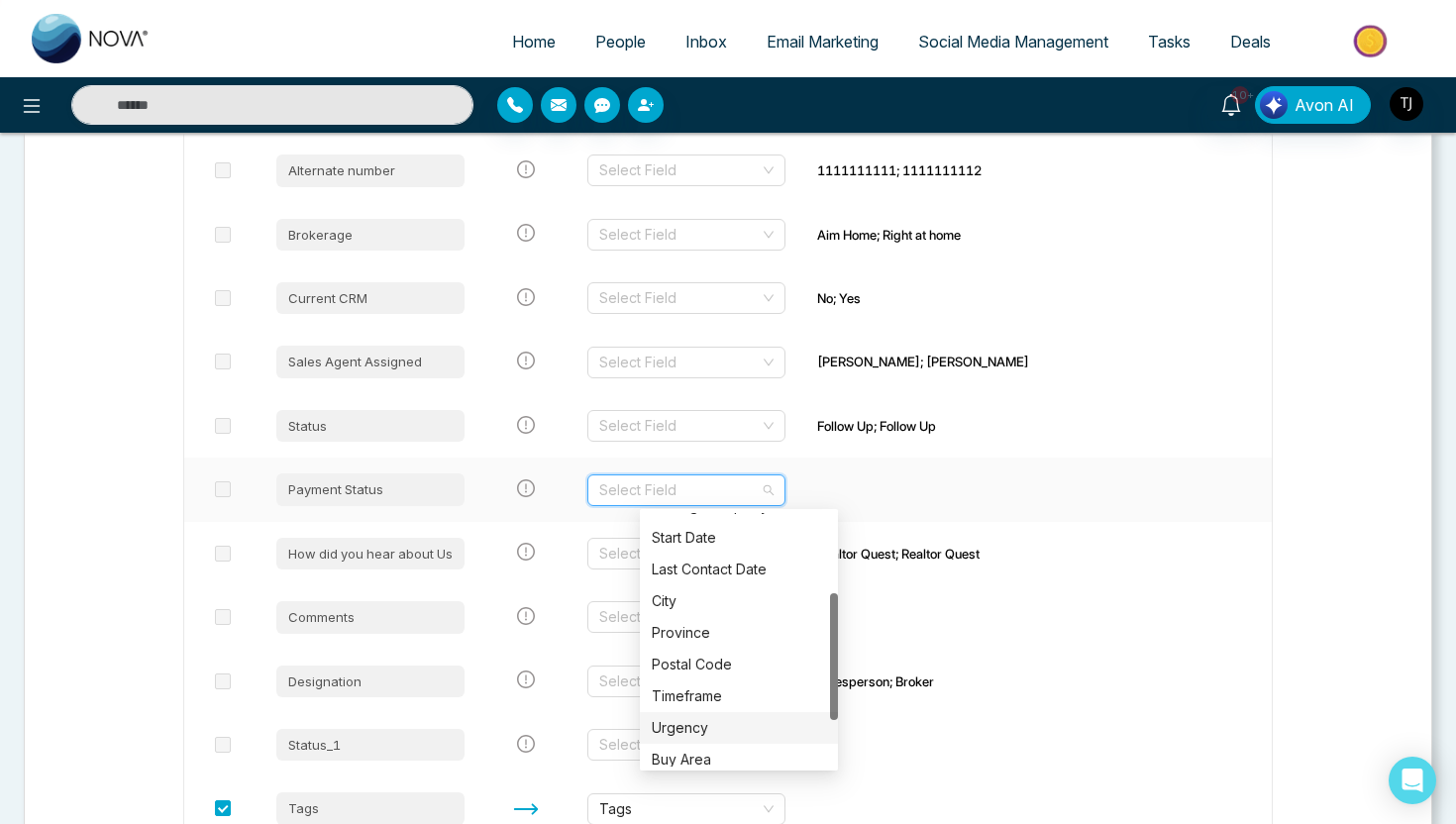 scroll, scrollTop: 254, scrollLeft: 0, axis: vertical 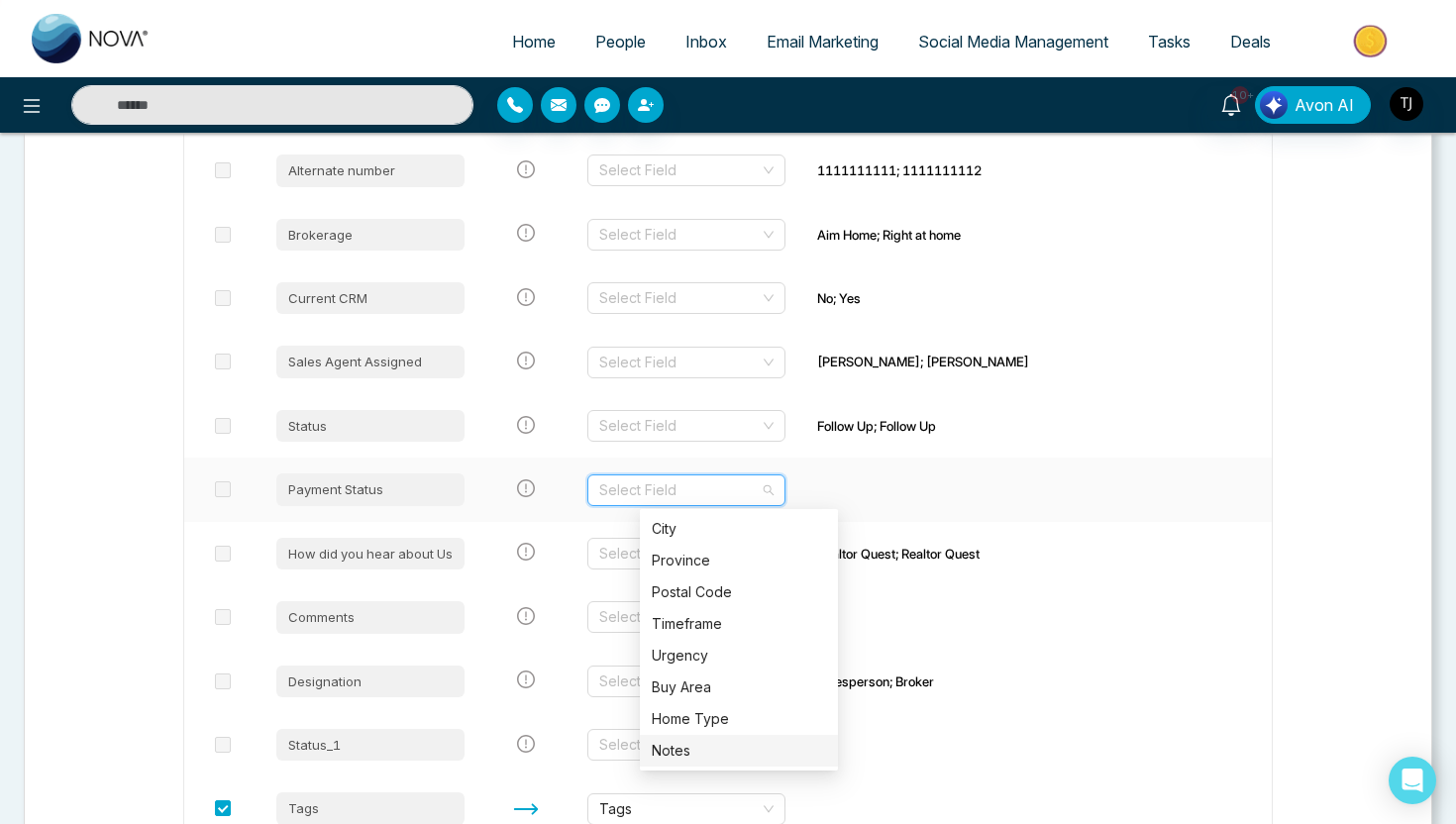 click on "Notes" at bounding box center [739, 751] 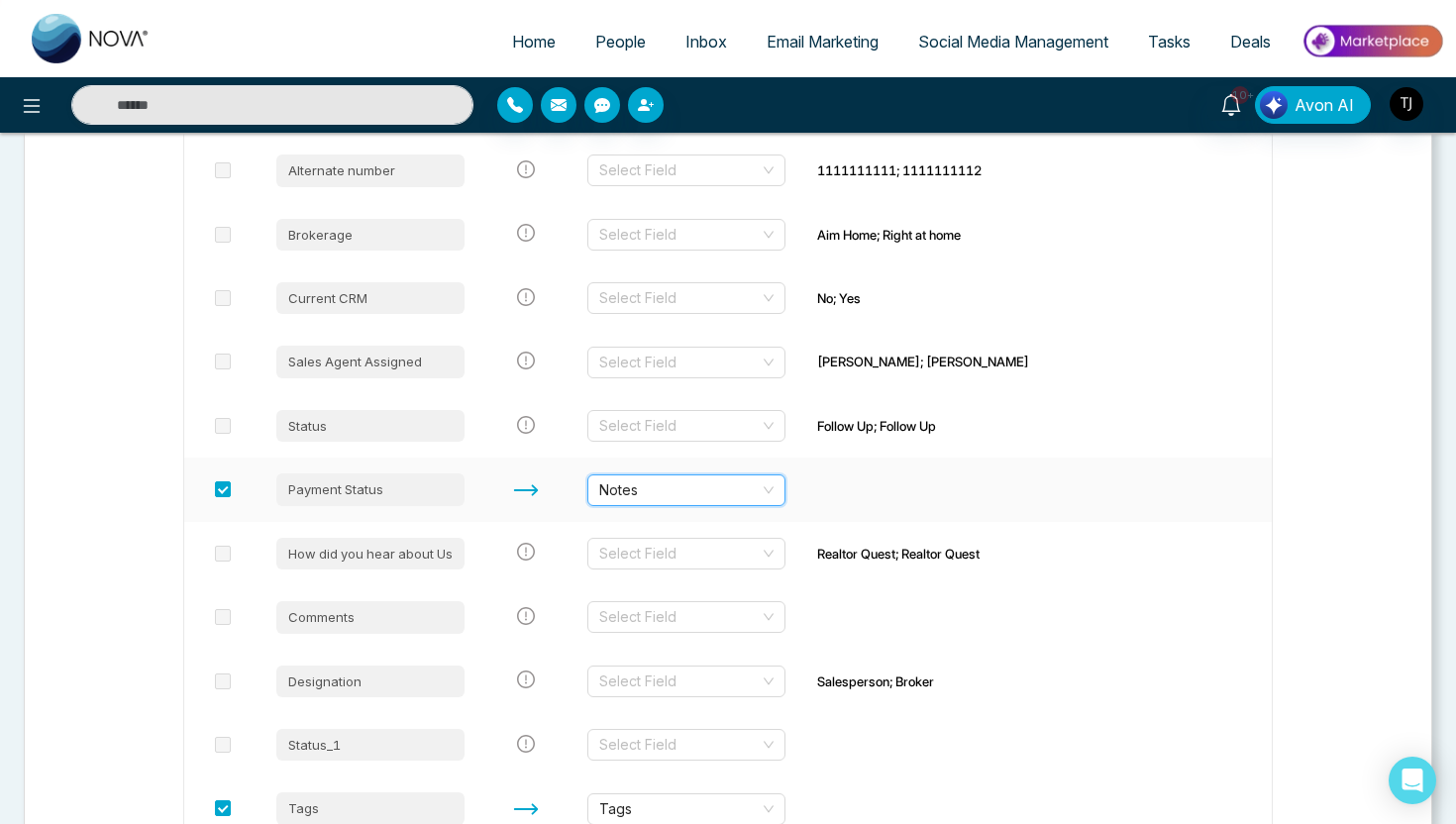 scroll, scrollTop: 0, scrollLeft: 0, axis: both 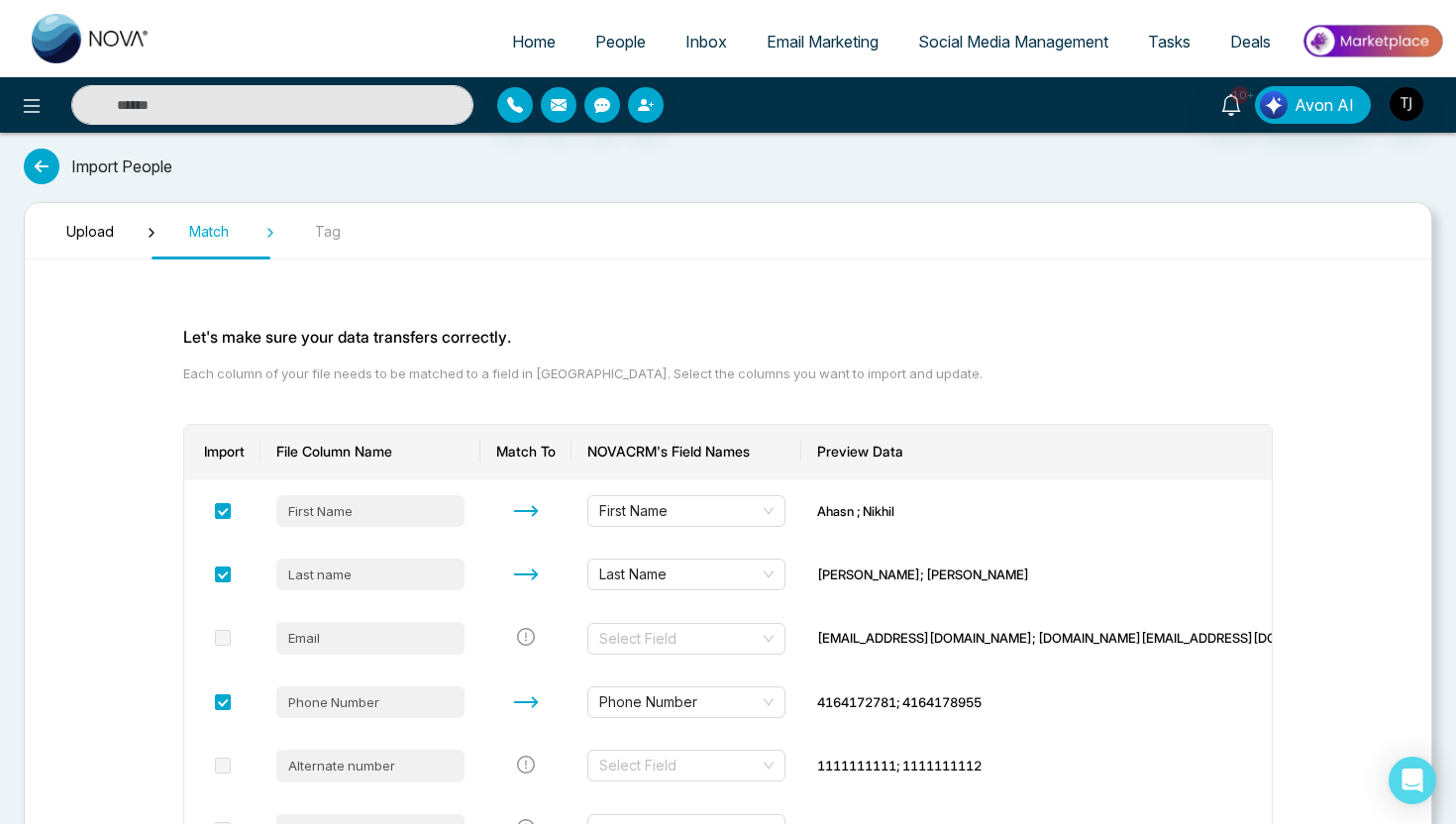 click at bounding box center (272, 105) 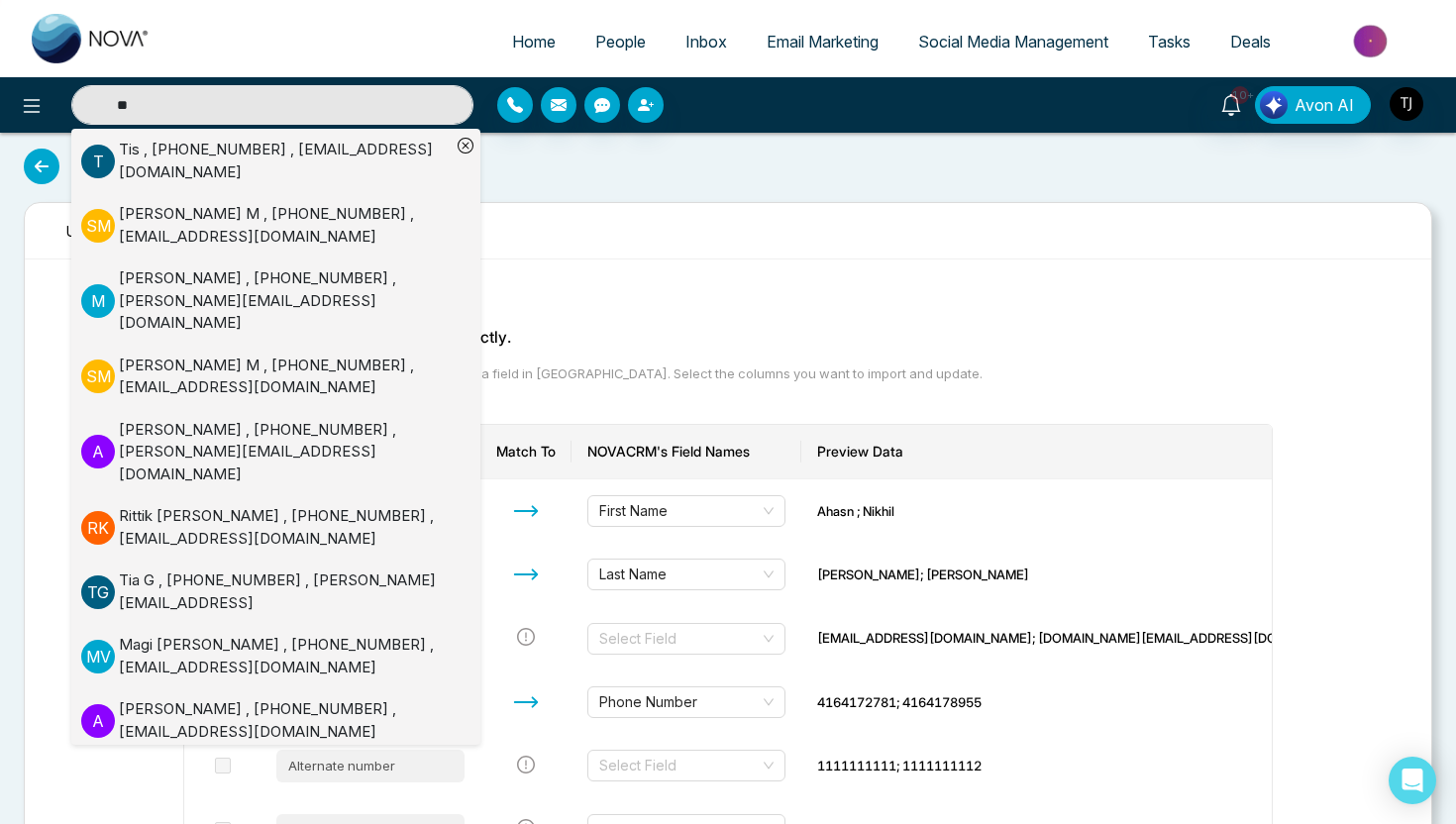 type on "*" 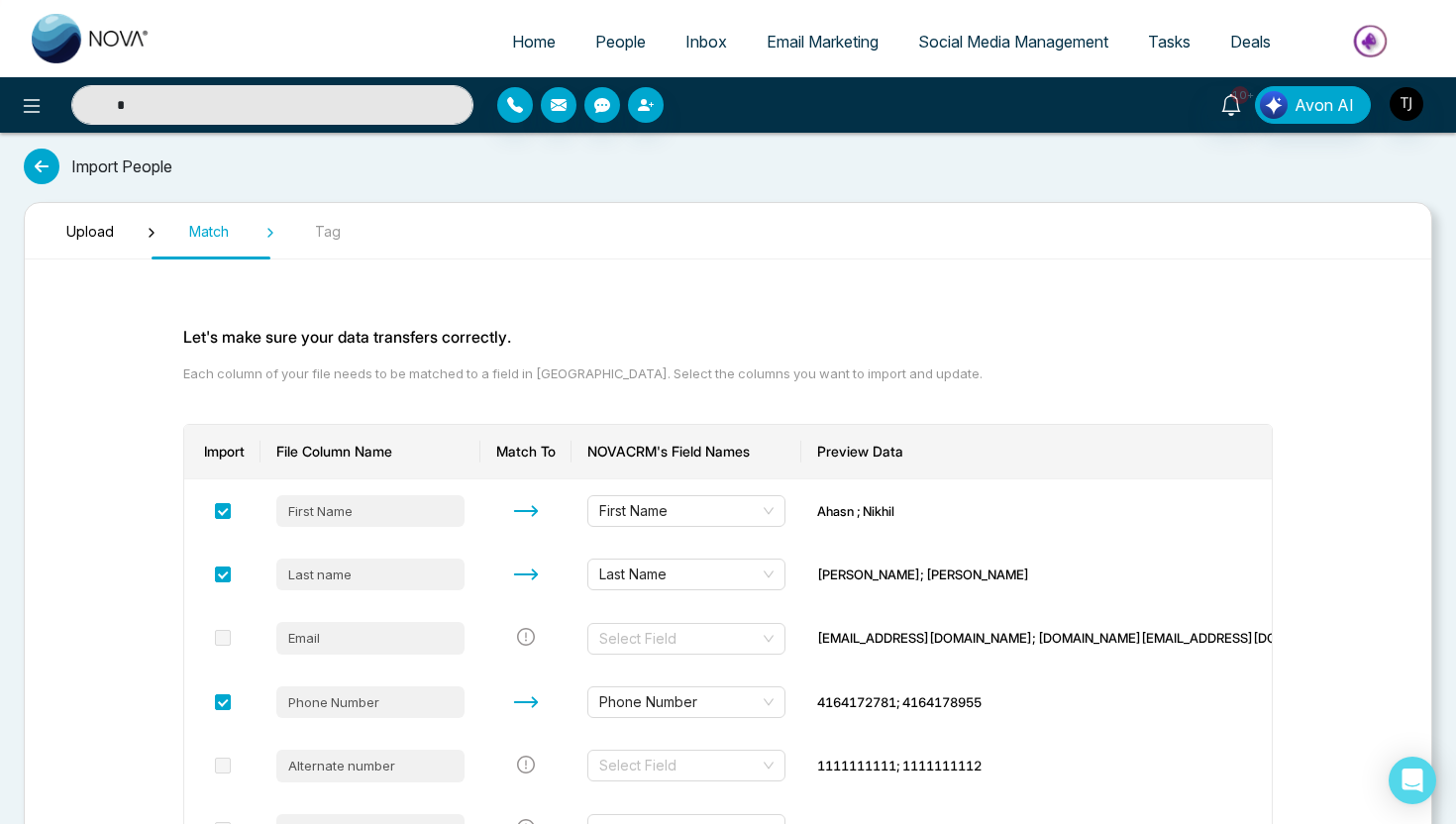 type 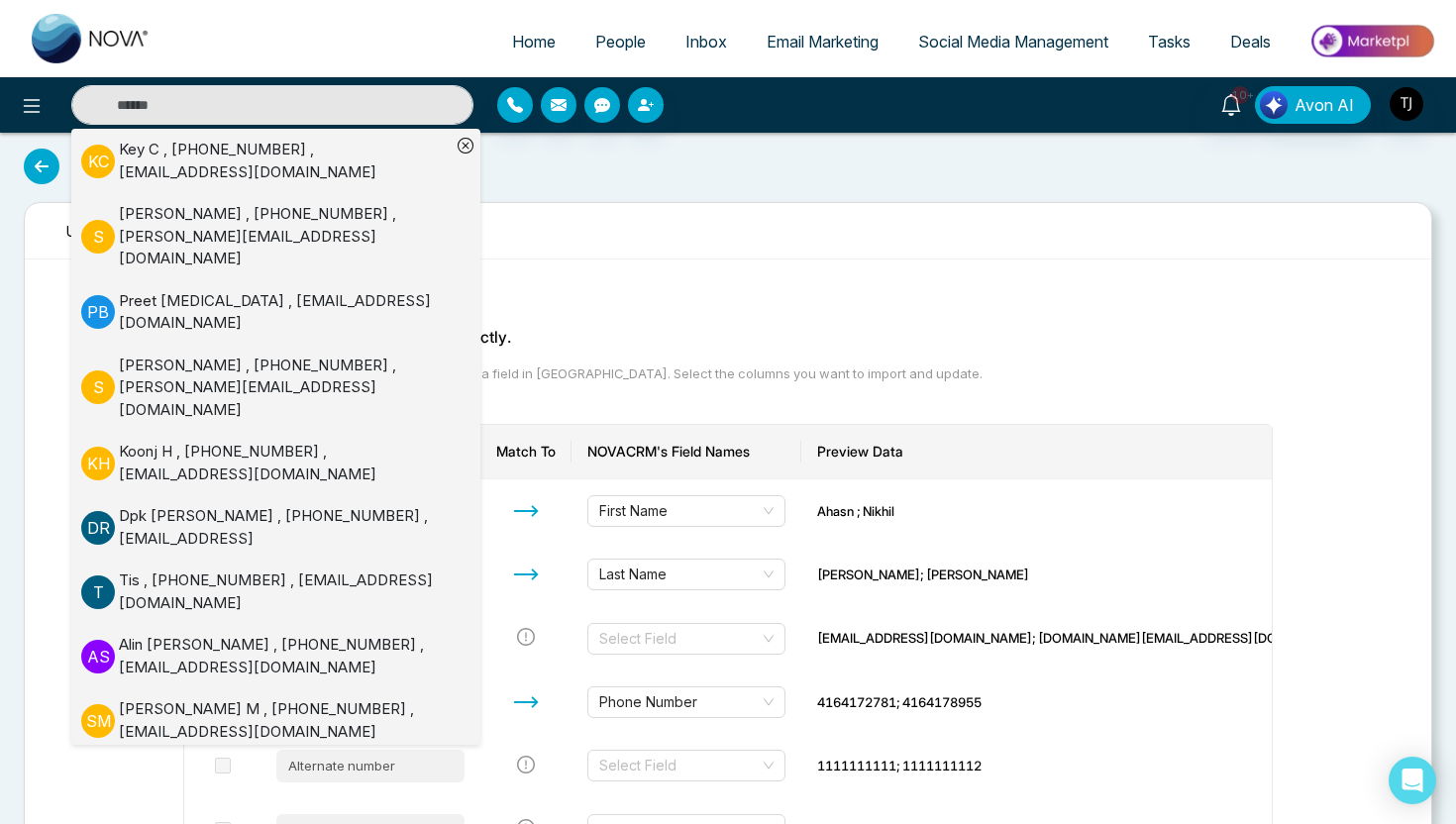 click on "Import People" at bounding box center (728, 166) 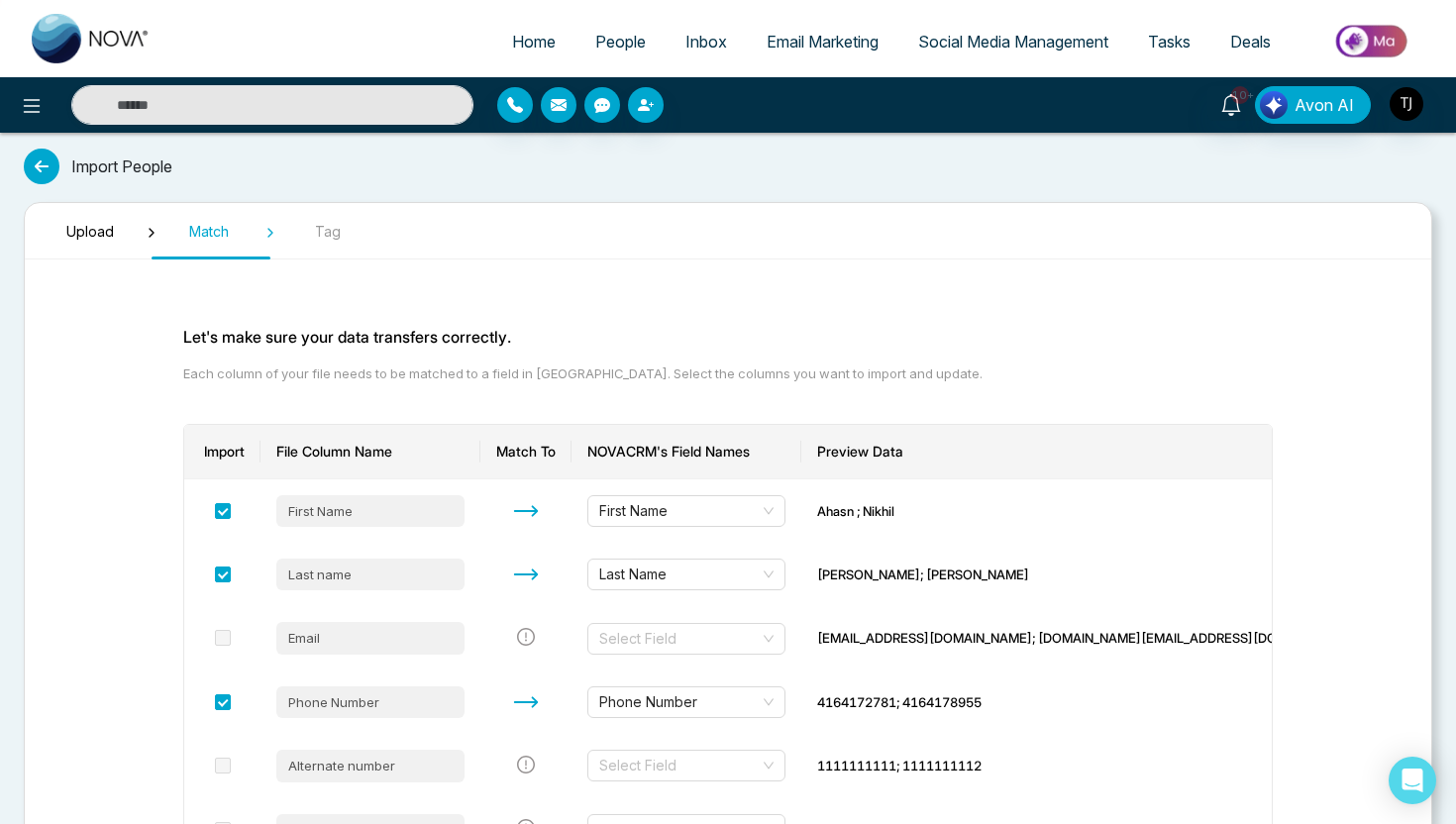 click on "People" at bounding box center [620, 42] 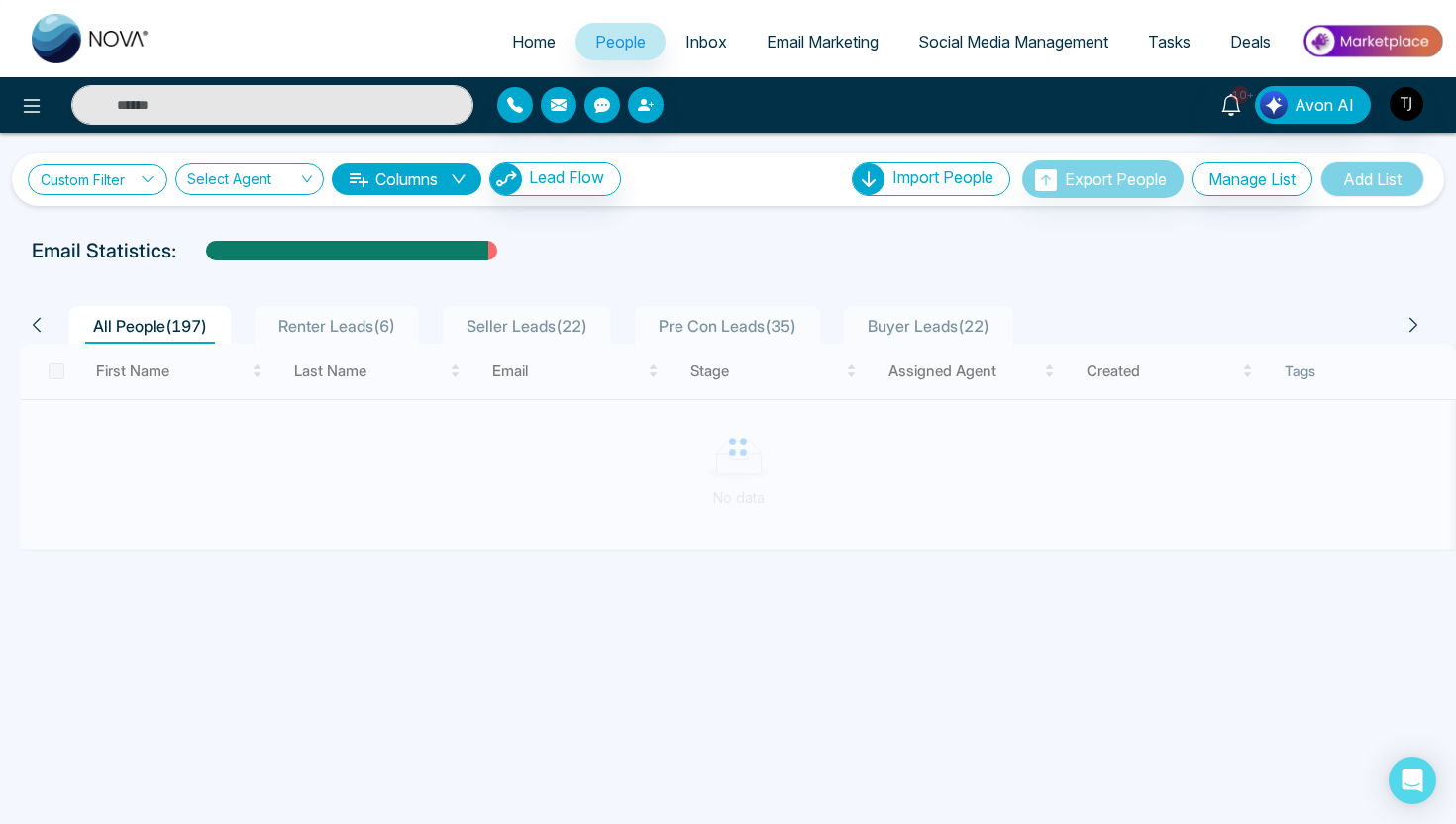 click on "Custom Filter" at bounding box center [97, 179] 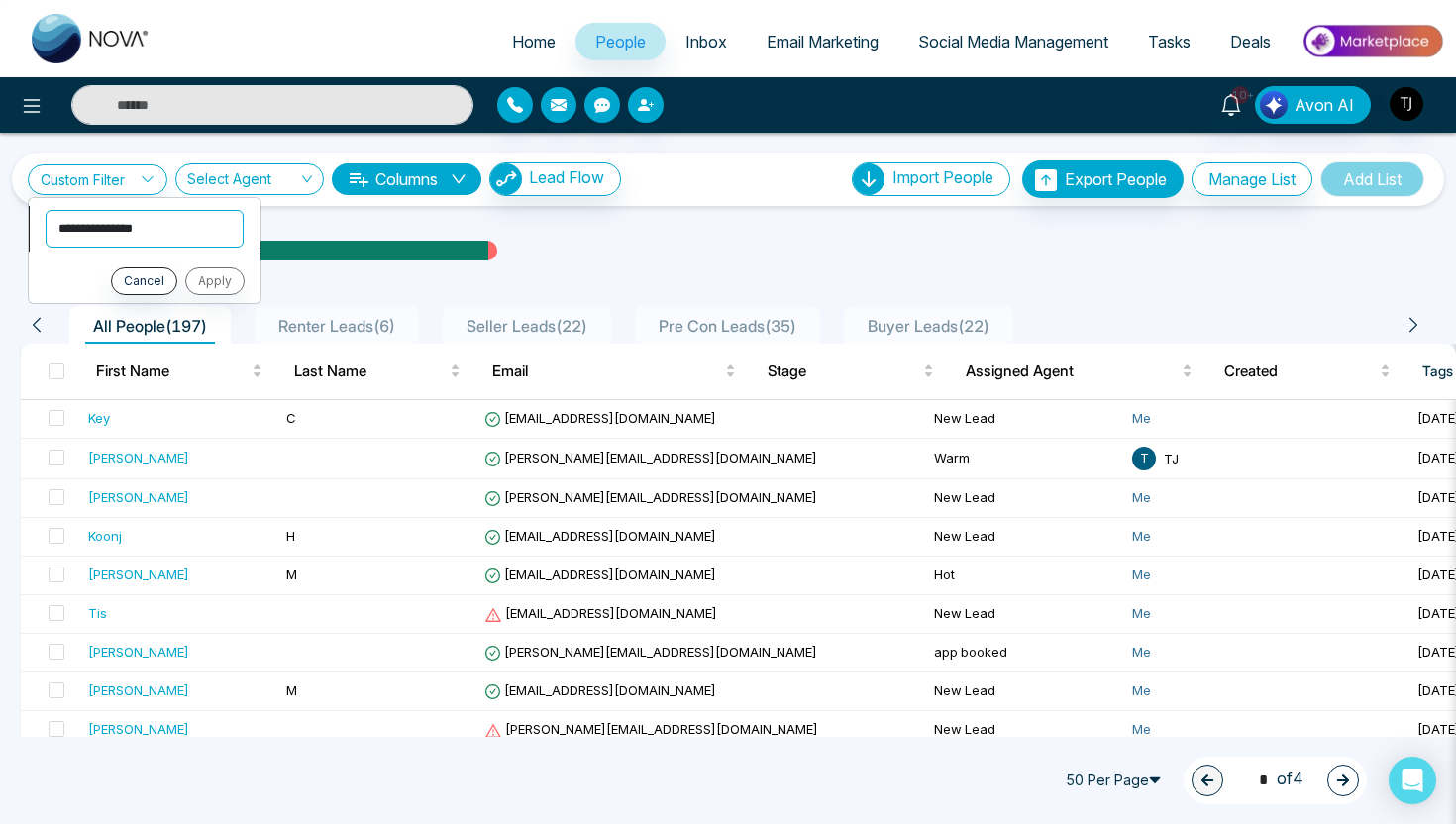 click on "**********" at bounding box center (145, 229) 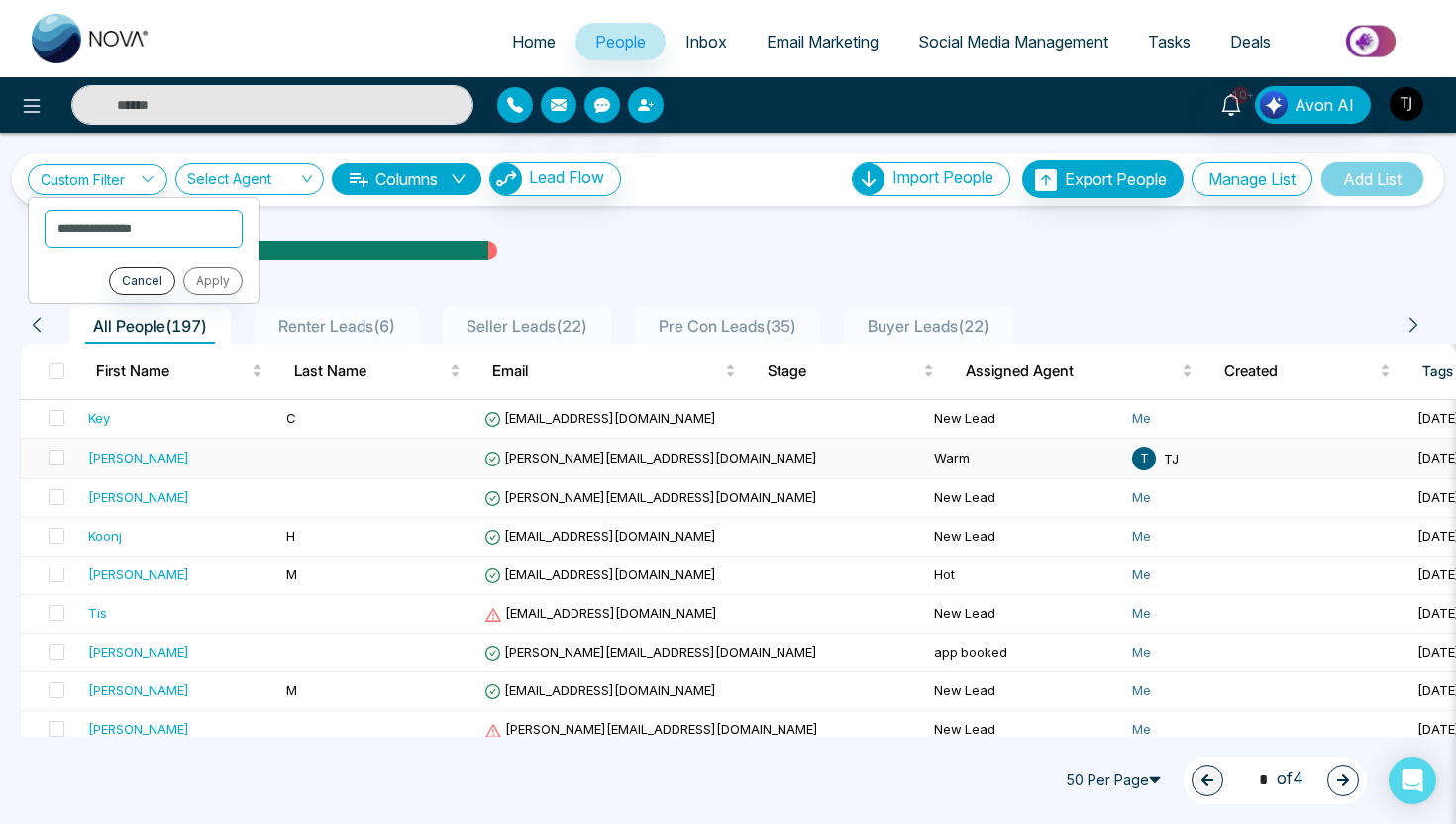 click at bounding box center (377, 459) 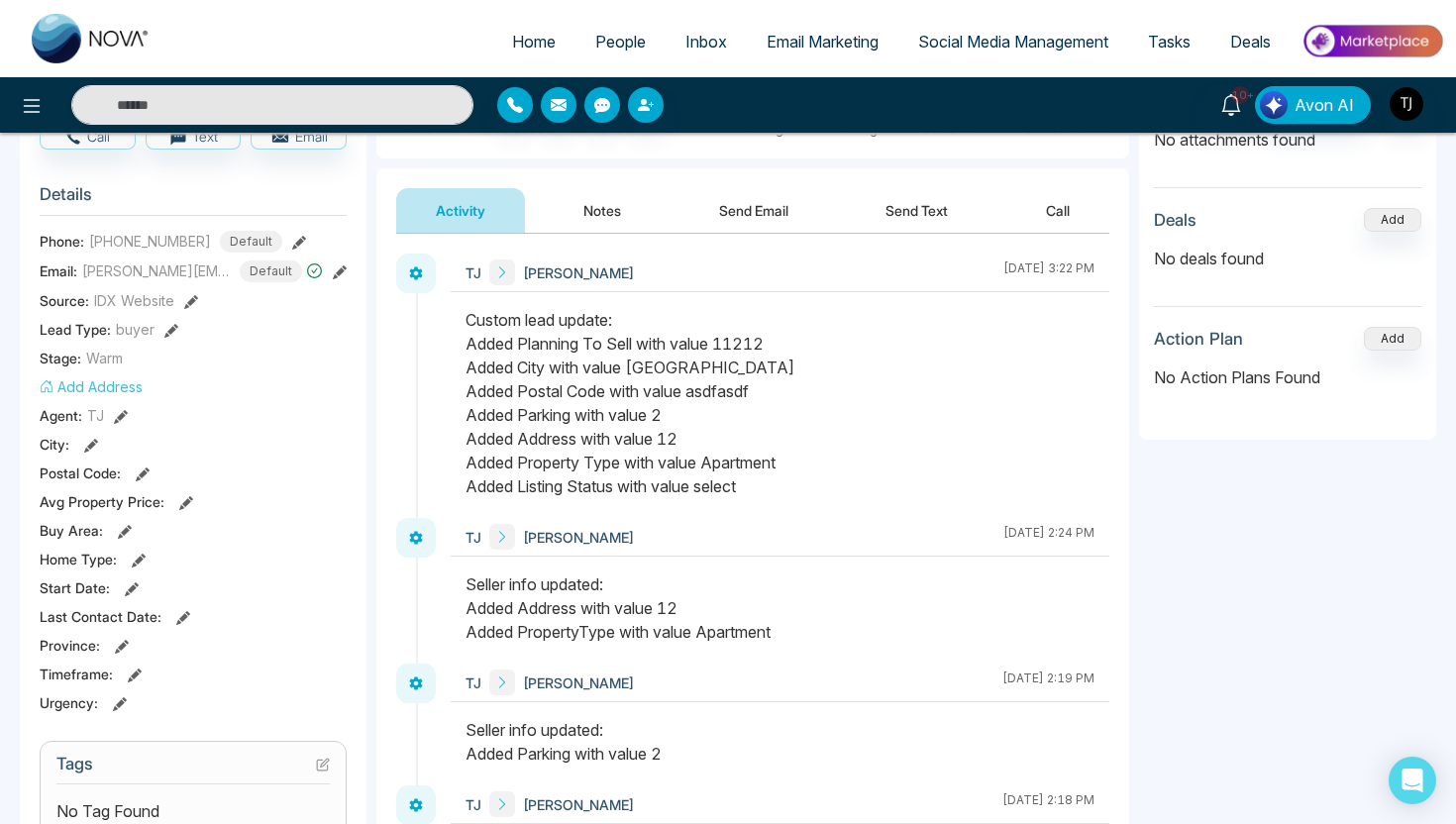 scroll, scrollTop: 216, scrollLeft: 0, axis: vertical 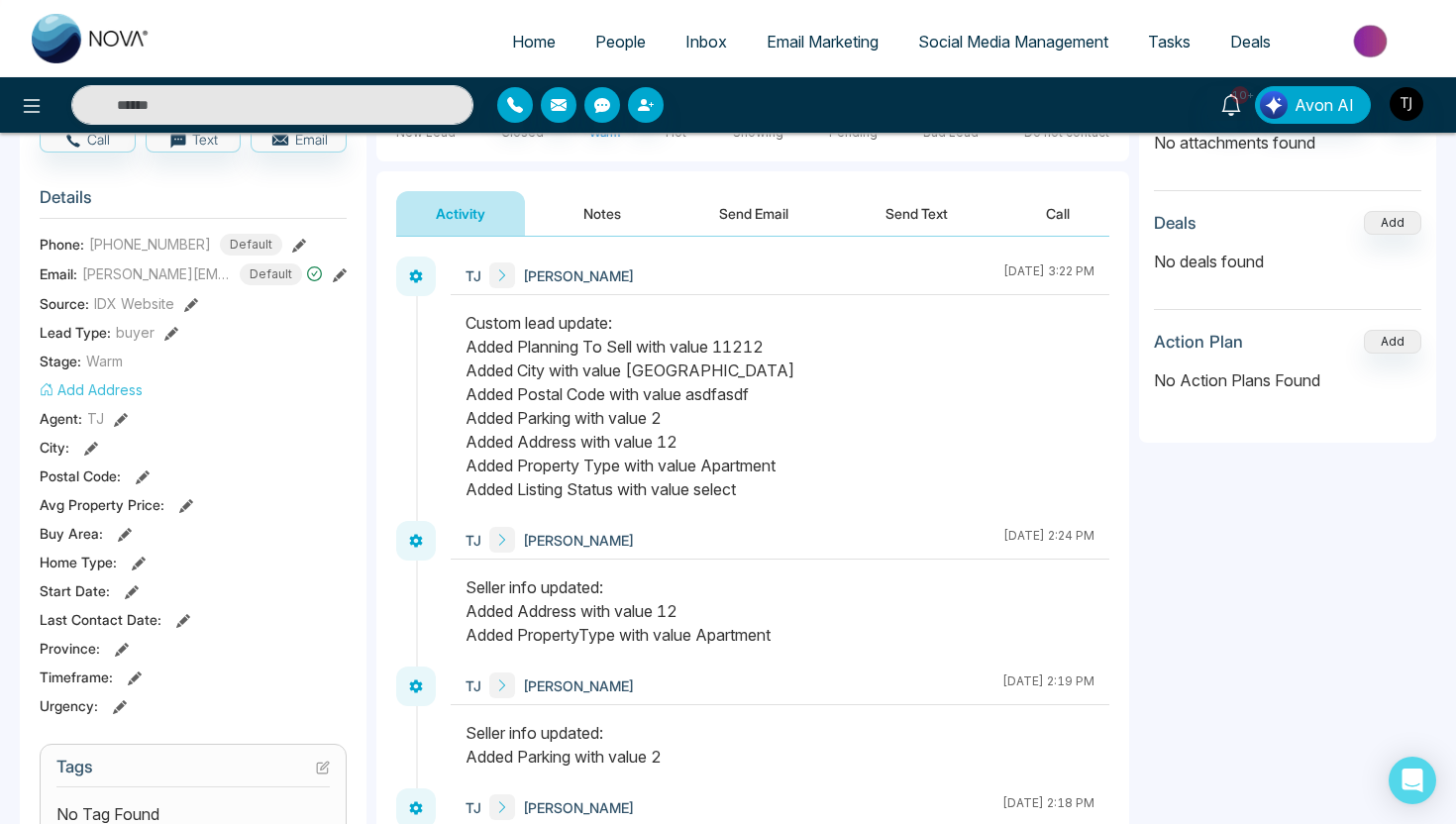 click on "People" at bounding box center [620, 42] 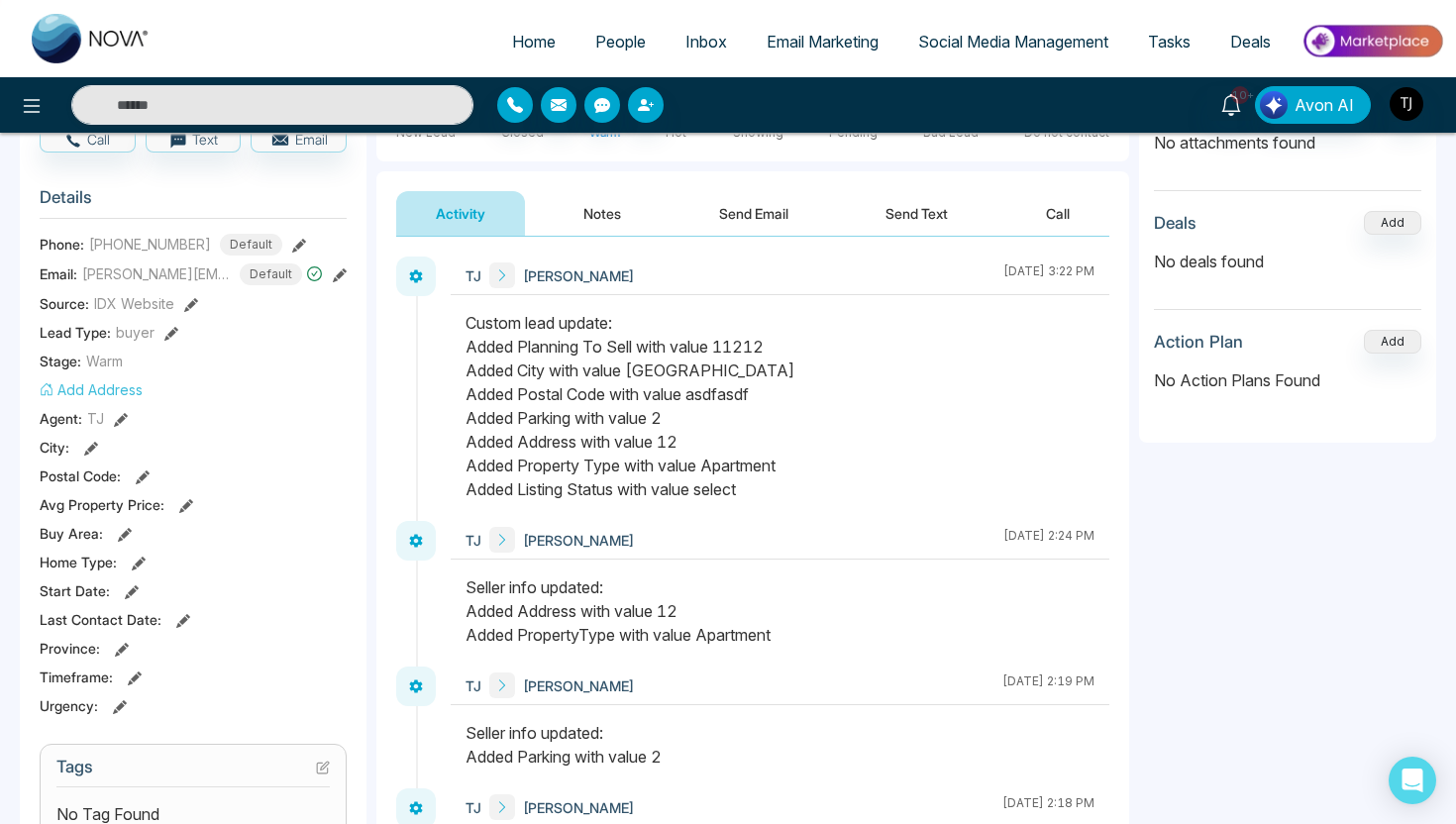 scroll, scrollTop: 0, scrollLeft: 0, axis: both 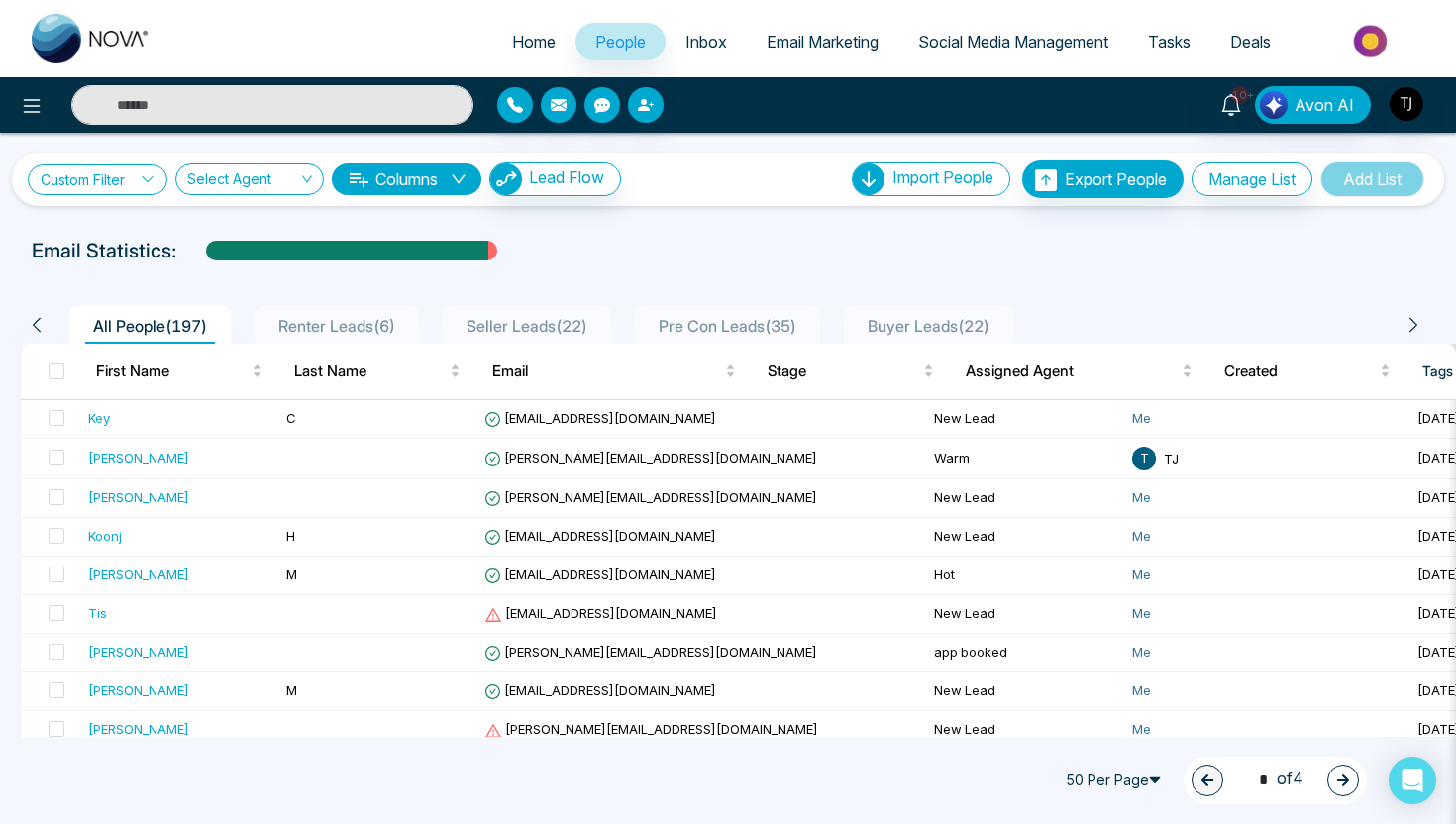 click 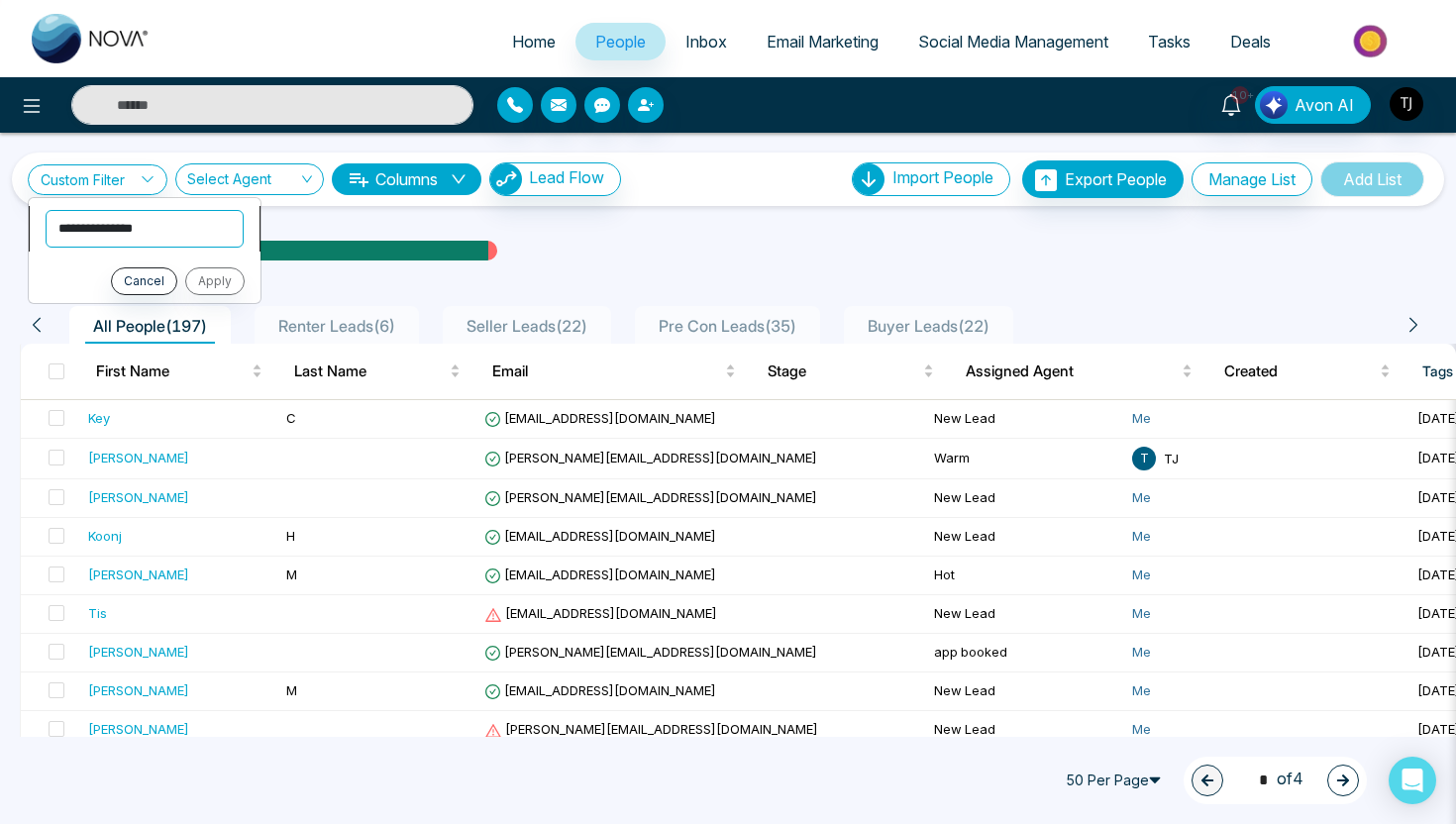 click on "**********" at bounding box center [145, 229] 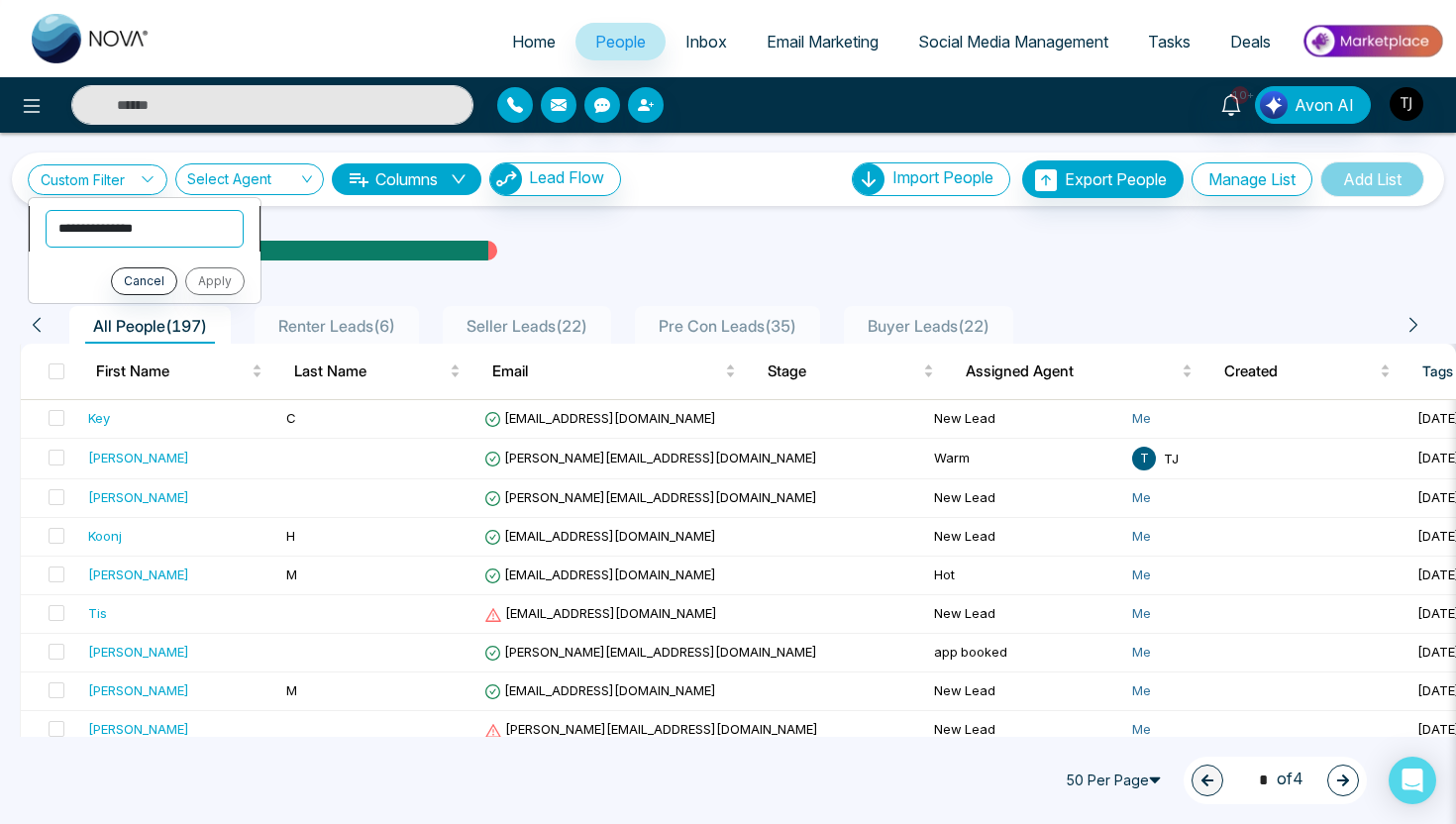 select on "**********" 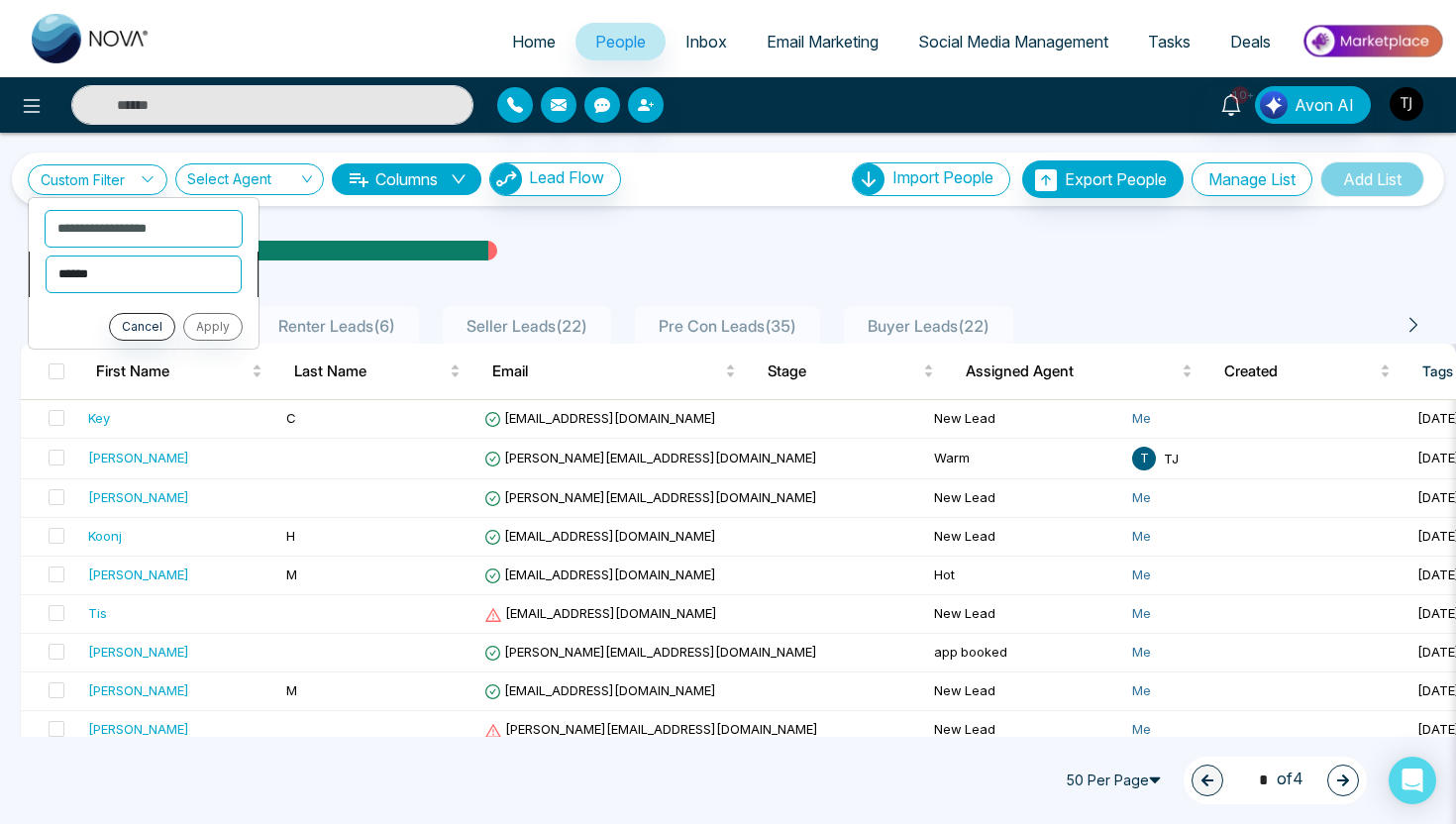 click on "**********" at bounding box center [144, 274] 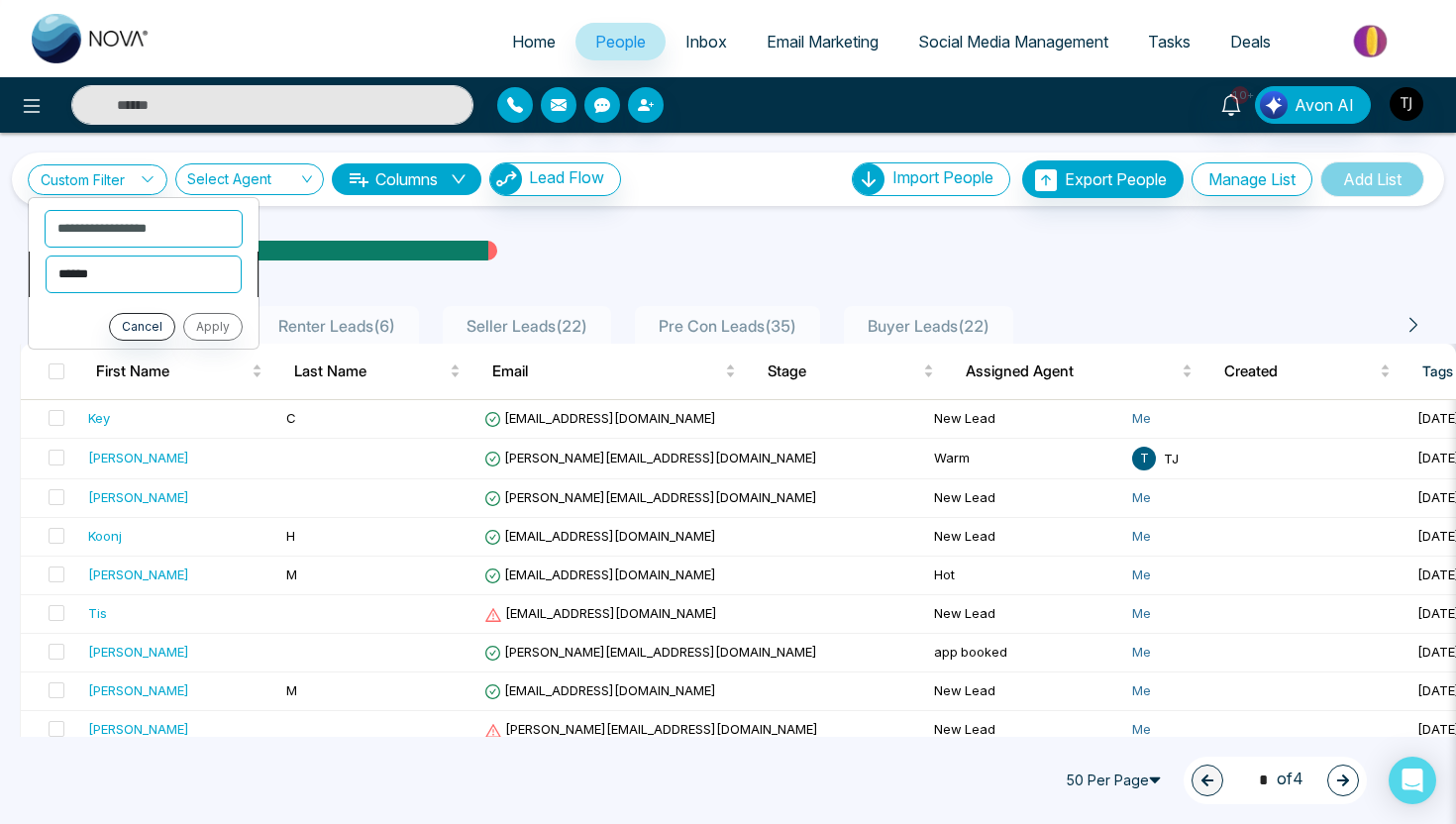 select on "*******" 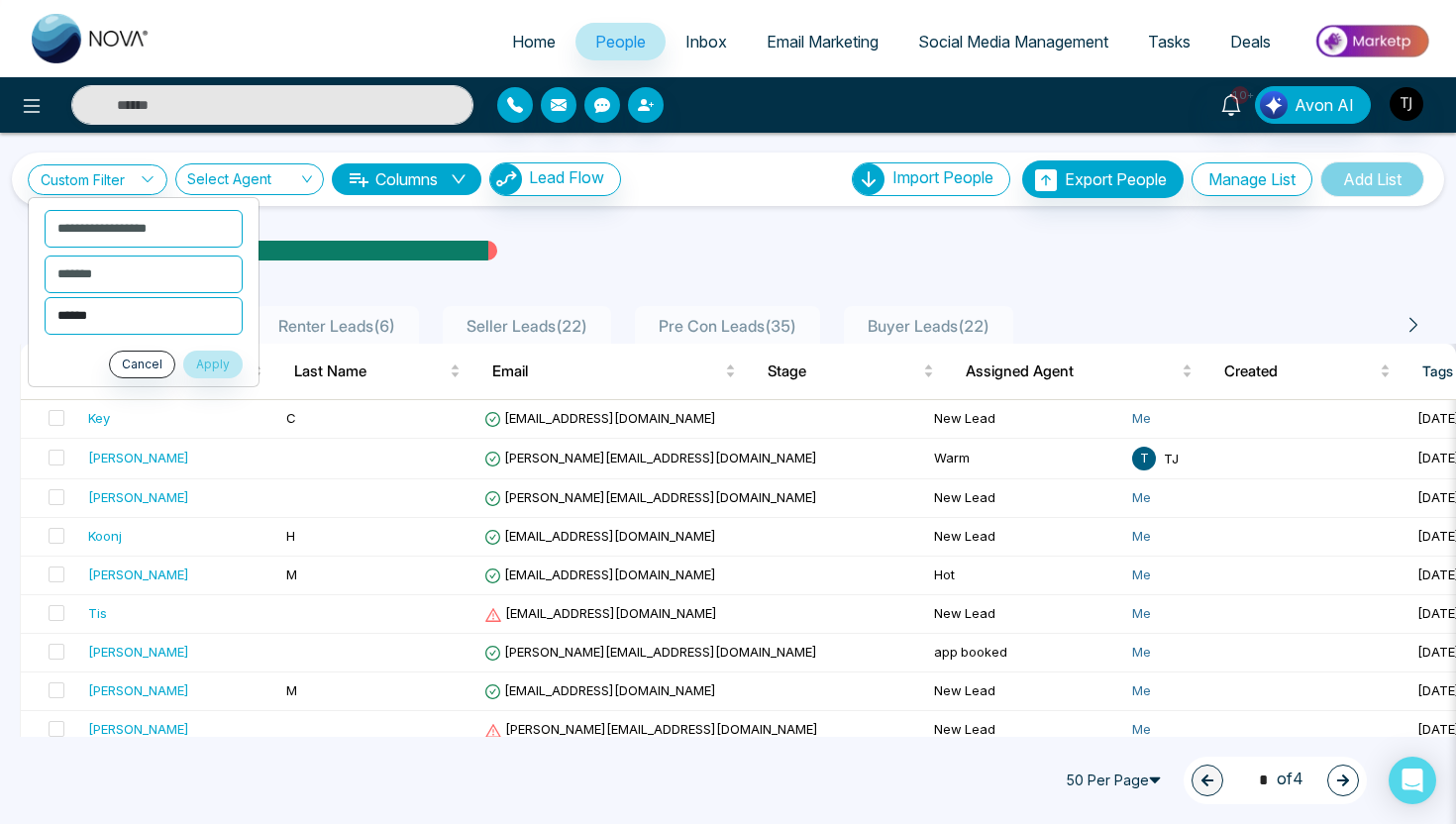 click on "**********" at bounding box center (144, 316) 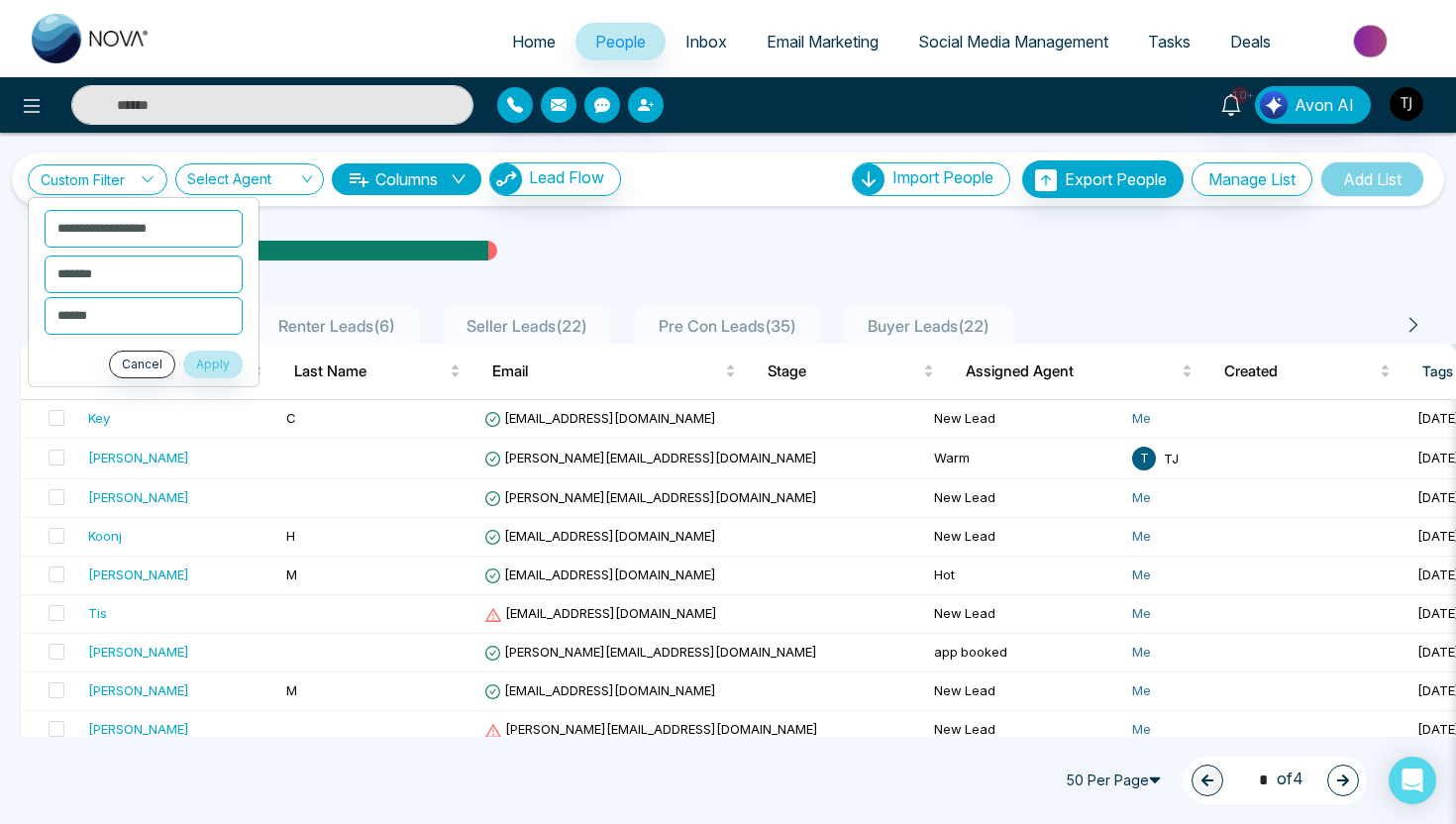 click on "Home" at bounding box center (534, 42) 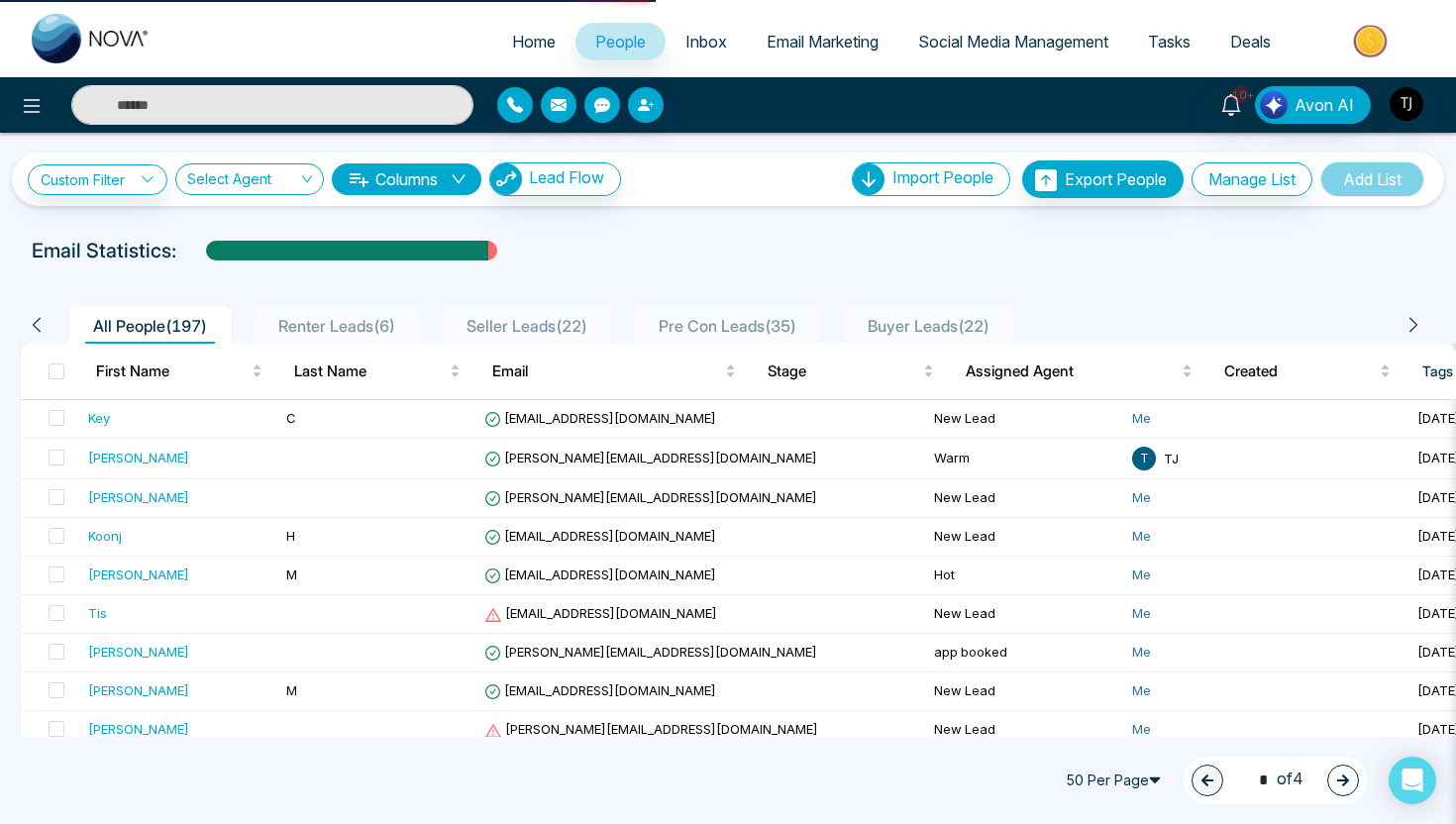 select on "*" 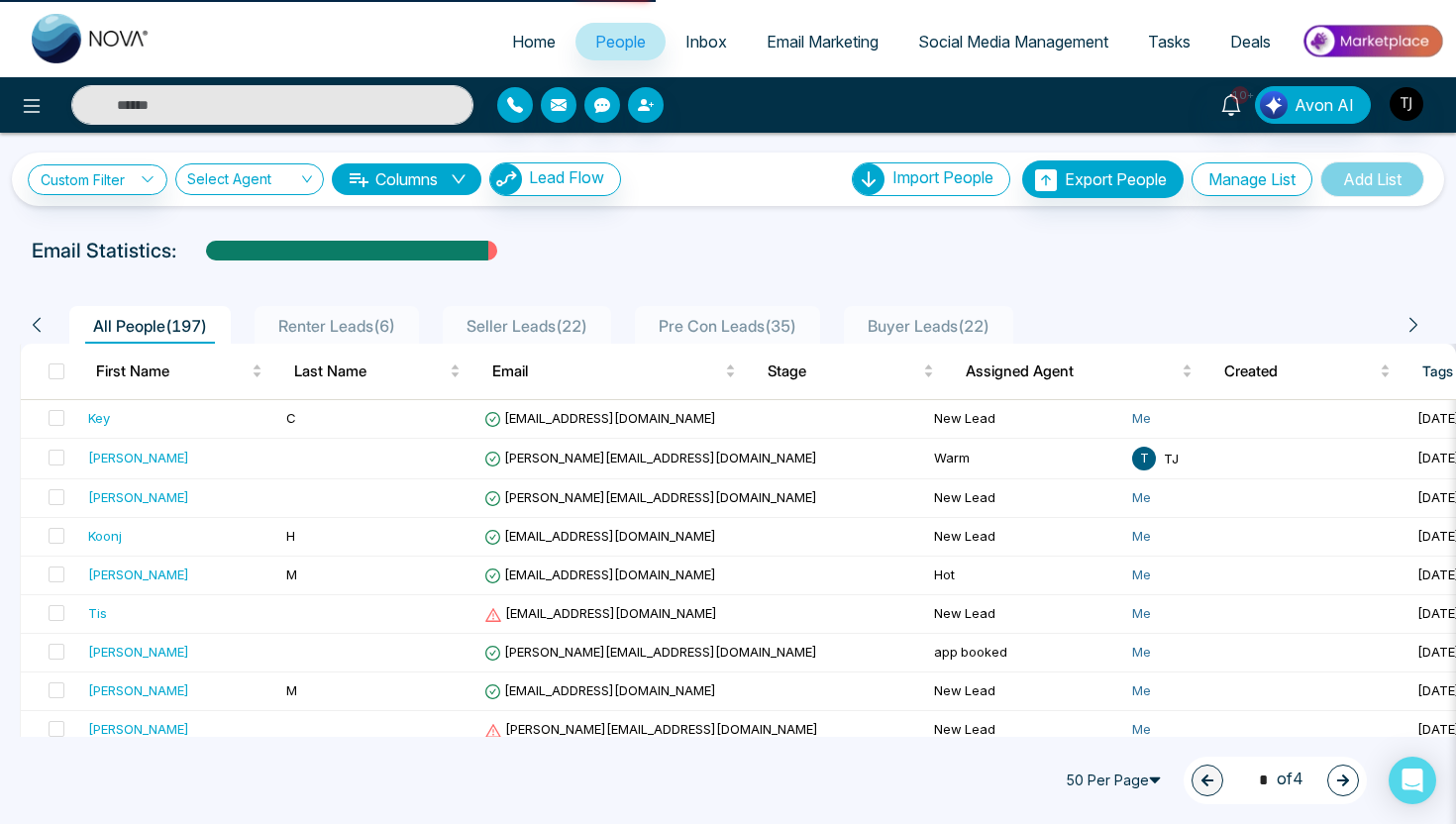 select on "*" 